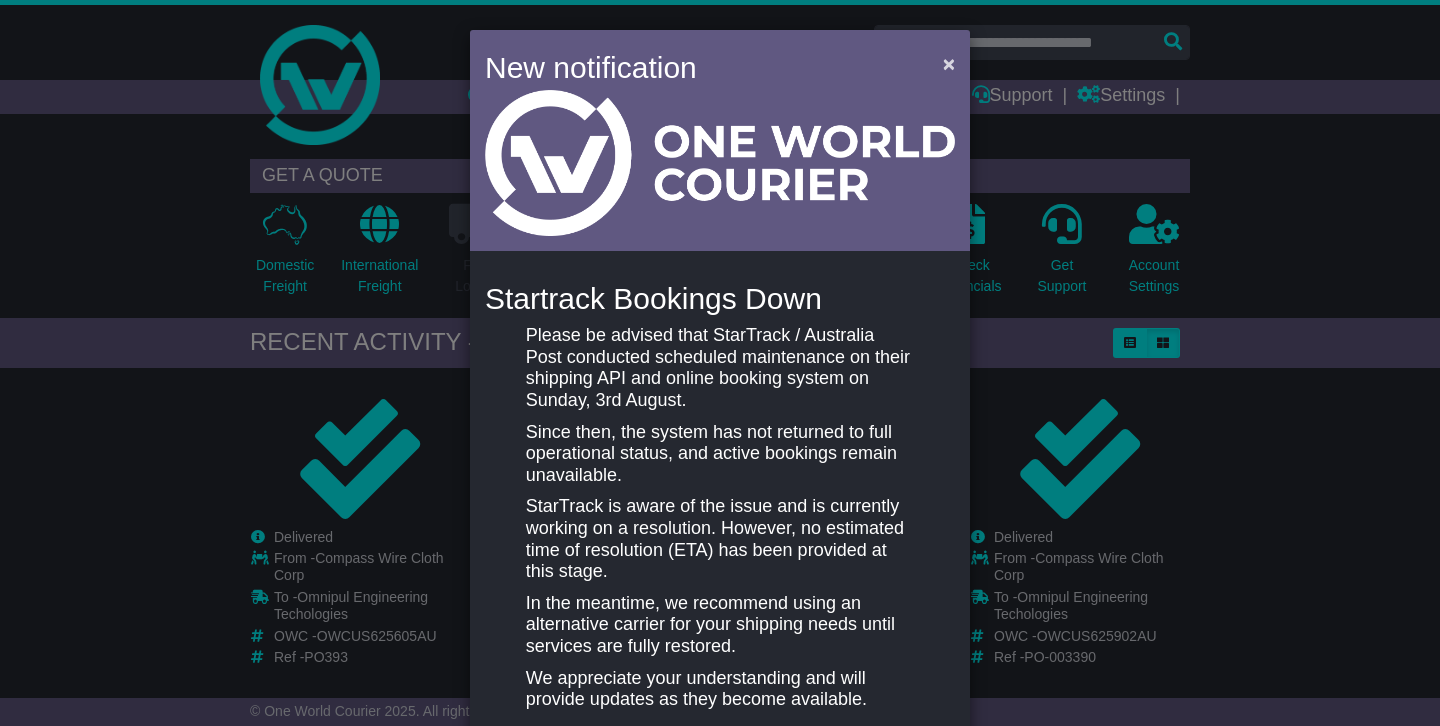 scroll, scrollTop: 0, scrollLeft: 0, axis: both 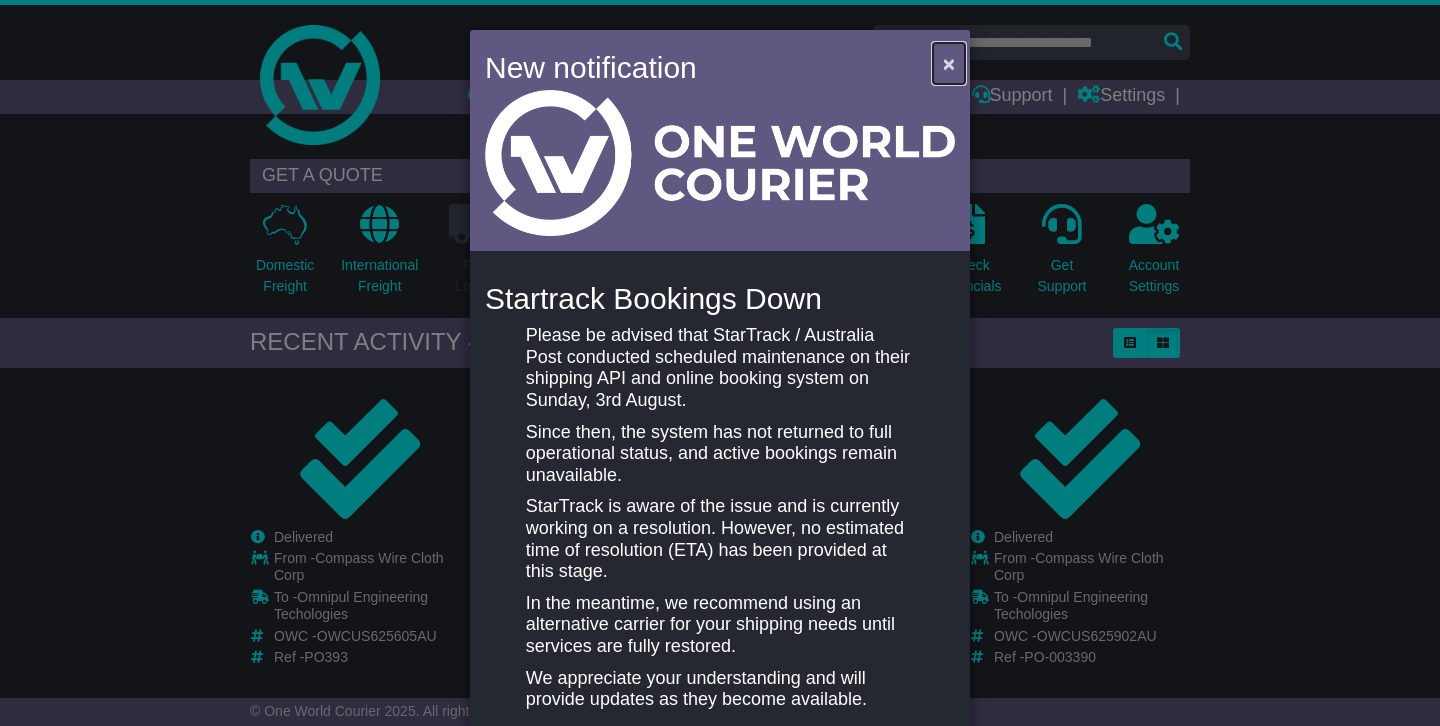 click on "×" at bounding box center (949, 63) 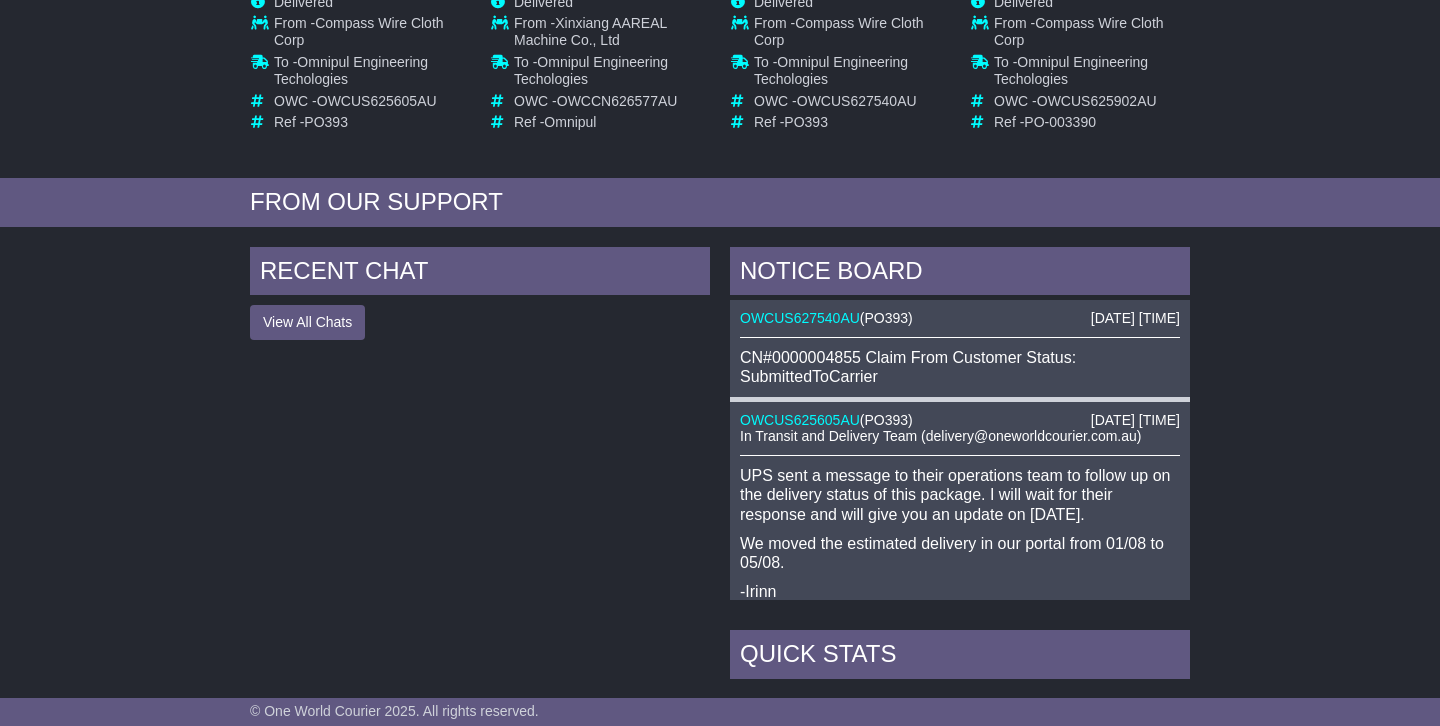 scroll, scrollTop: 564, scrollLeft: 0, axis: vertical 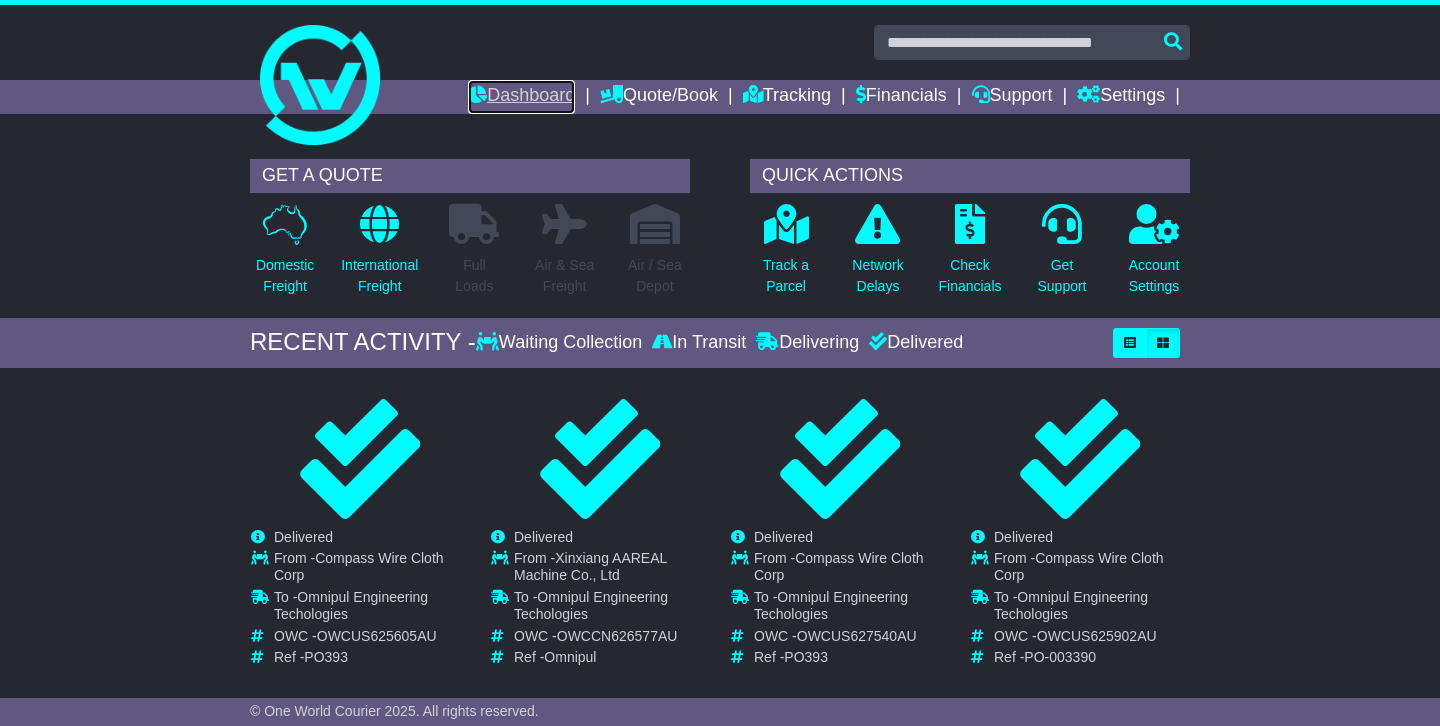 click on "Dashboard" at bounding box center [521, 97] 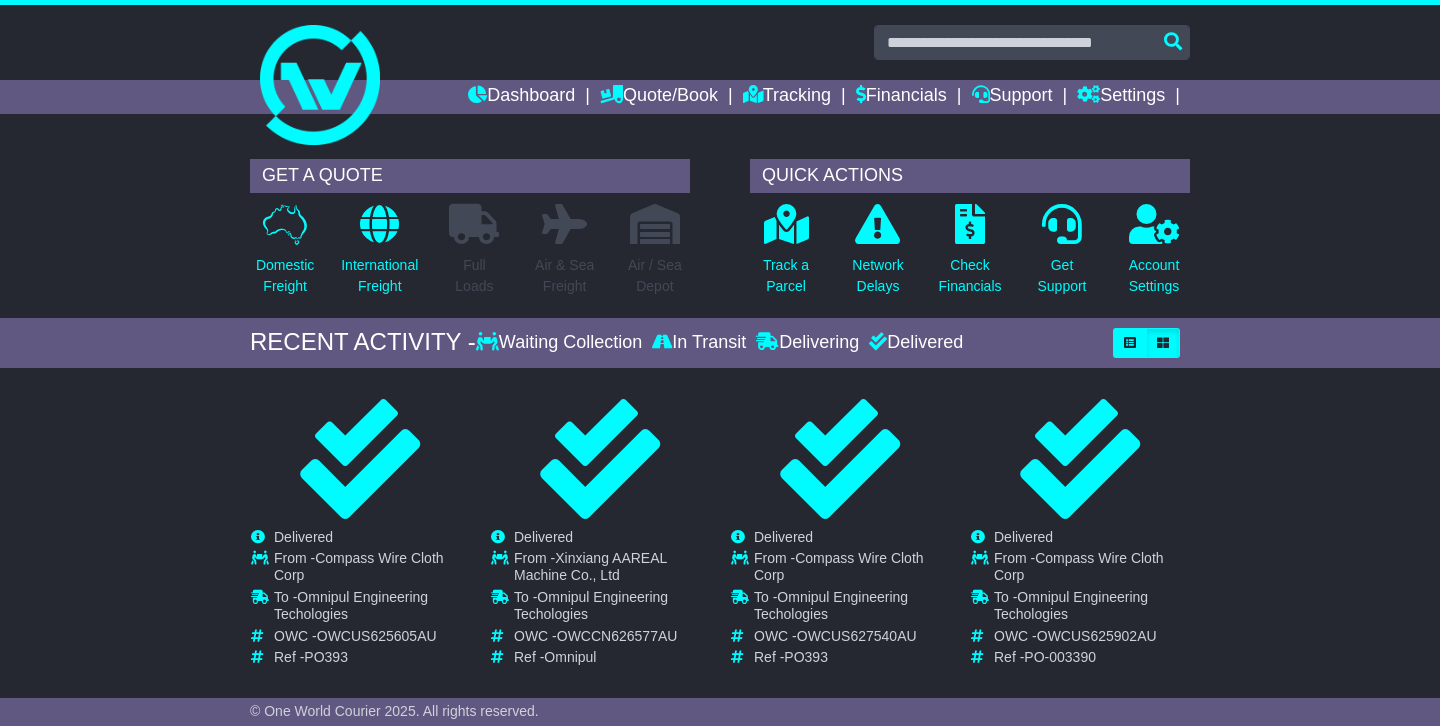 scroll, scrollTop: 0, scrollLeft: 0, axis: both 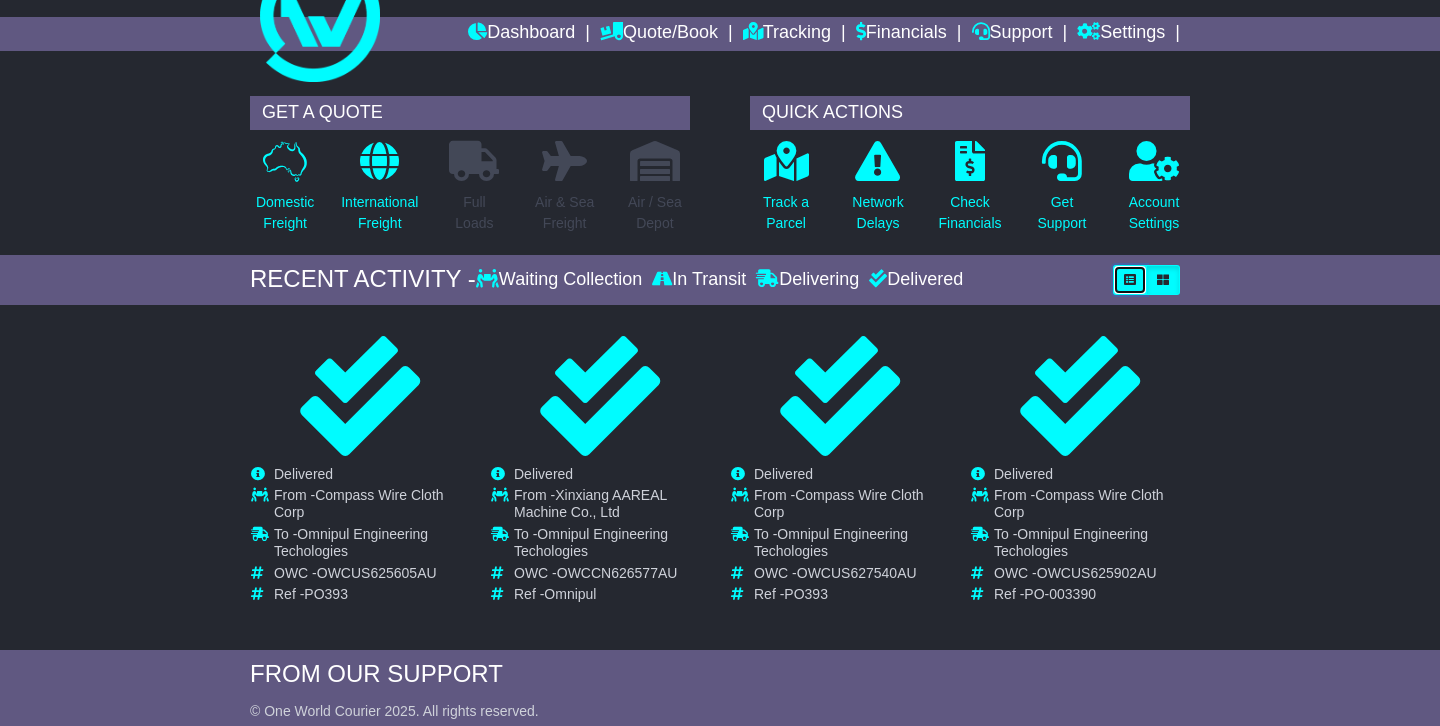 click at bounding box center (1130, 280) 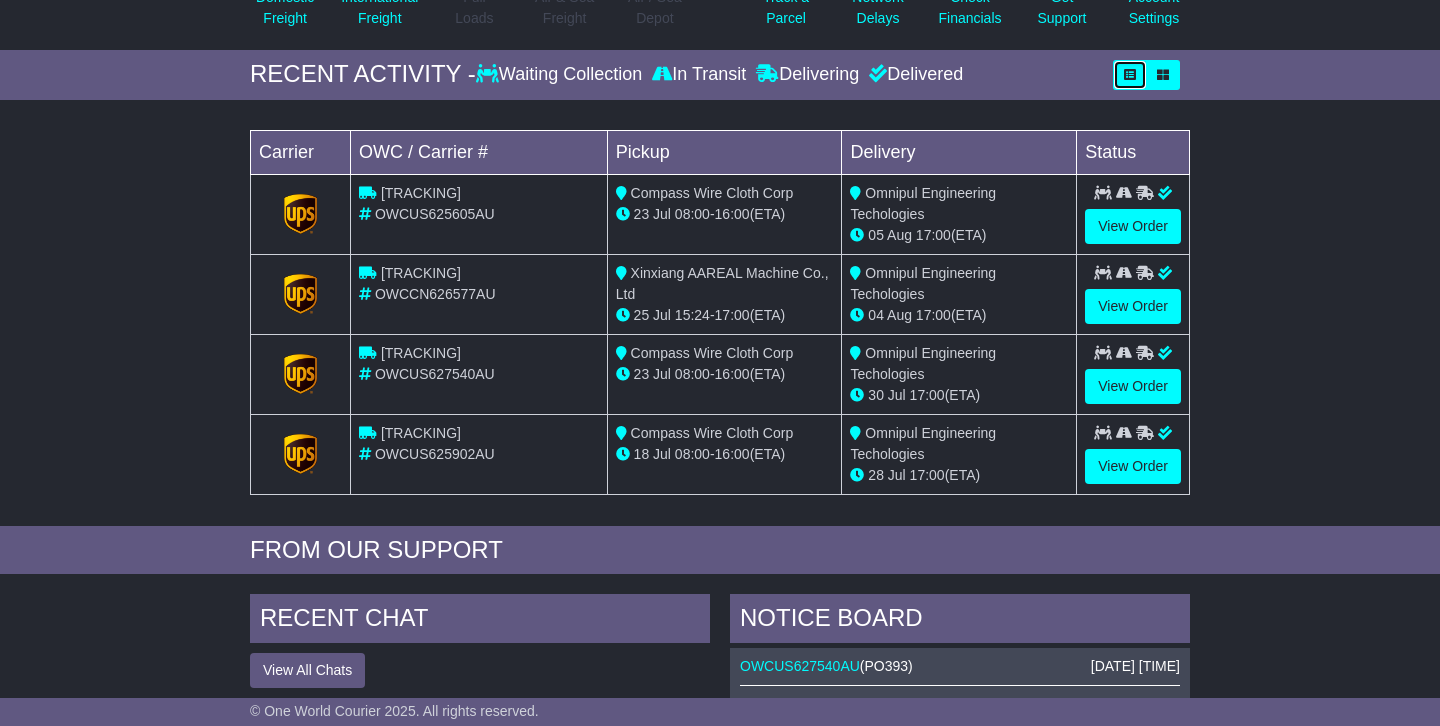 scroll, scrollTop: 265, scrollLeft: 0, axis: vertical 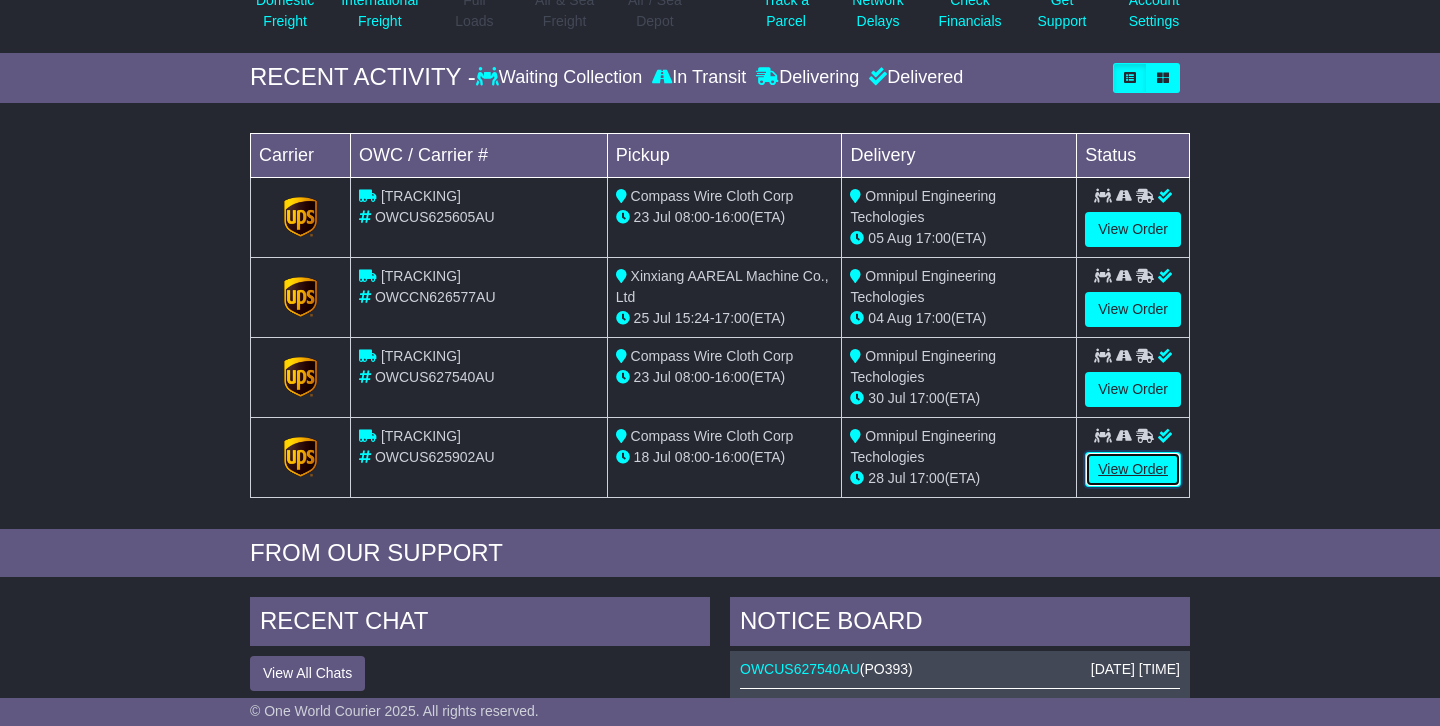 click on "View Order" at bounding box center [1133, 469] 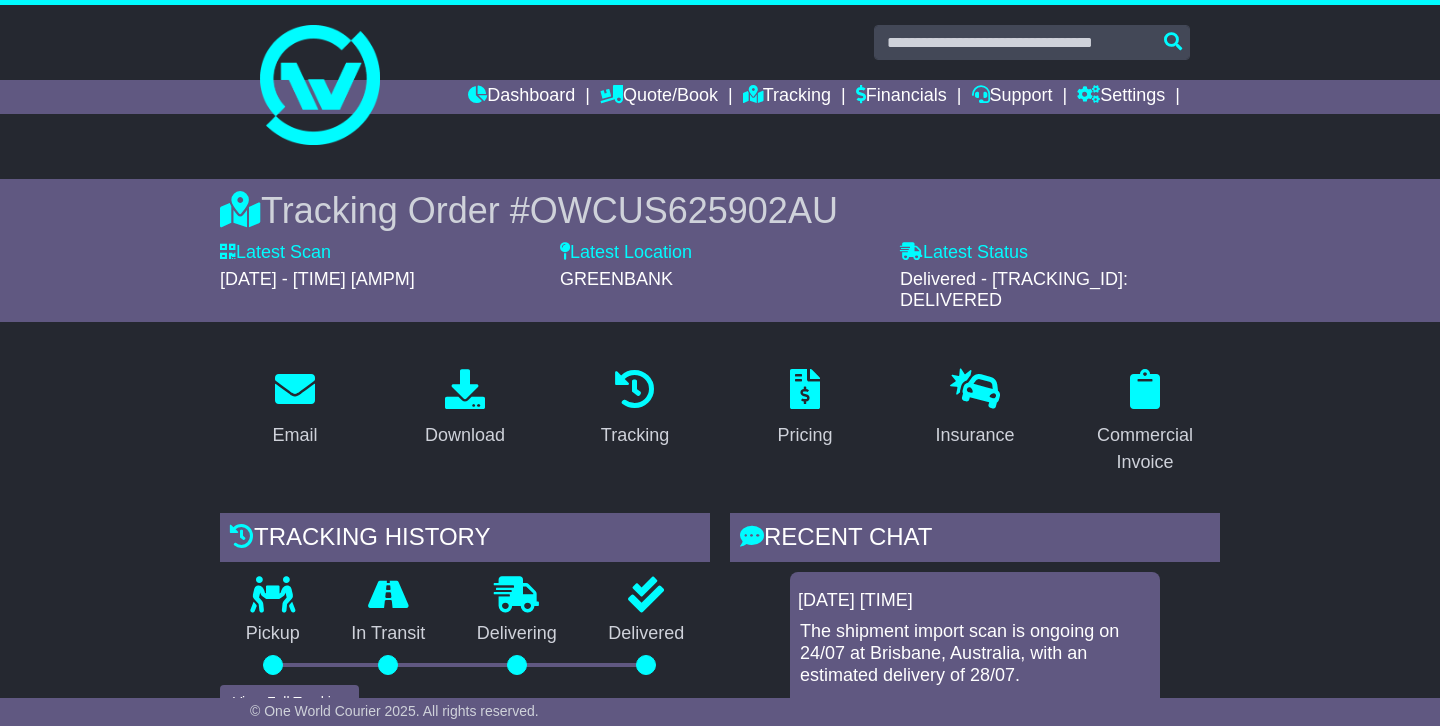 scroll, scrollTop: 0, scrollLeft: 0, axis: both 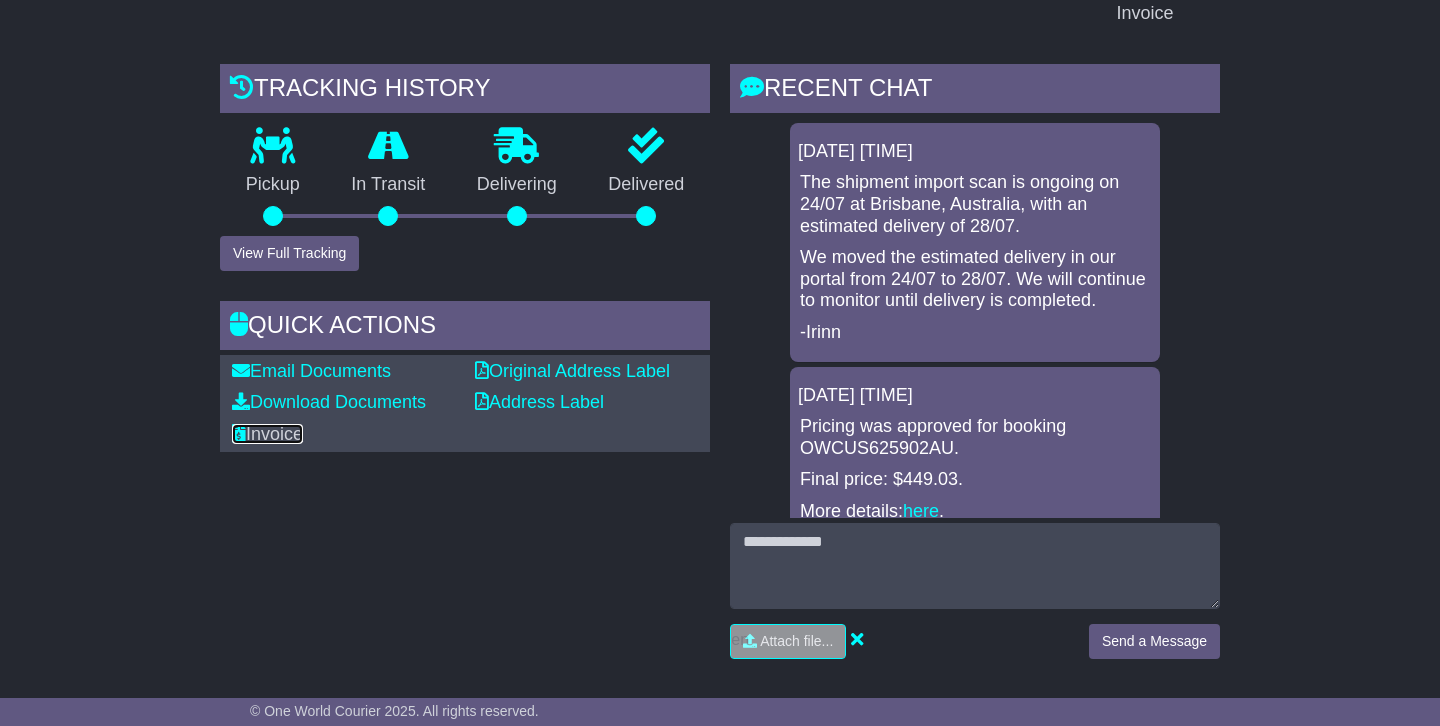 click on "Invoice" at bounding box center (267, 434) 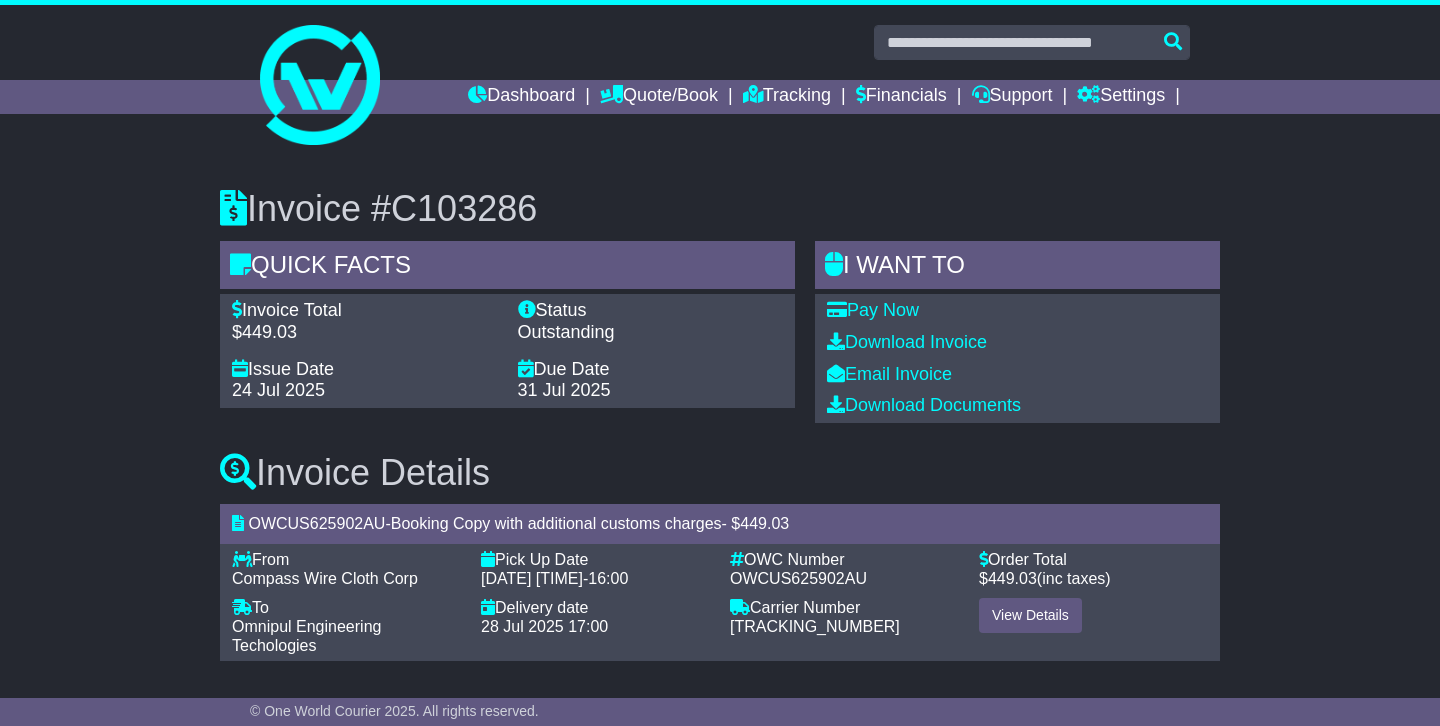 scroll, scrollTop: 0, scrollLeft: 0, axis: both 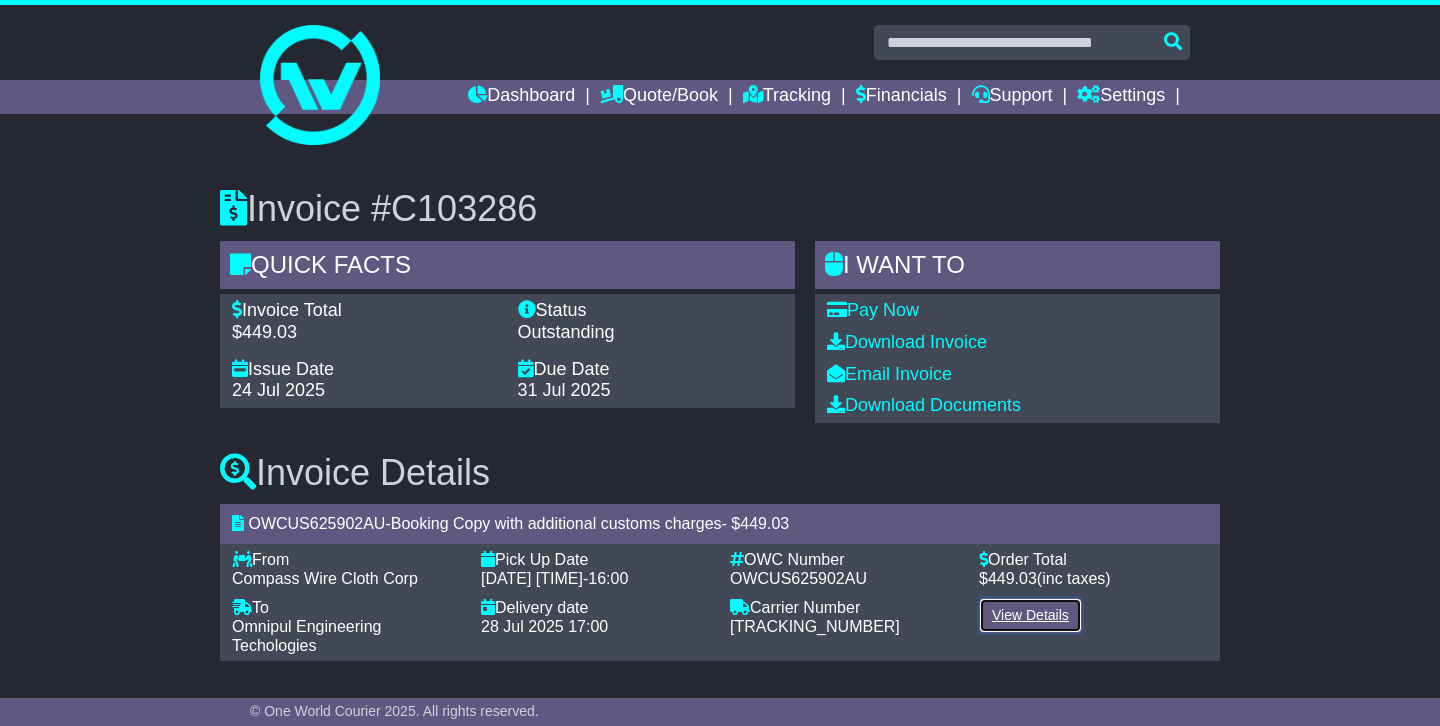 click on "View Details" at bounding box center (1030, 615) 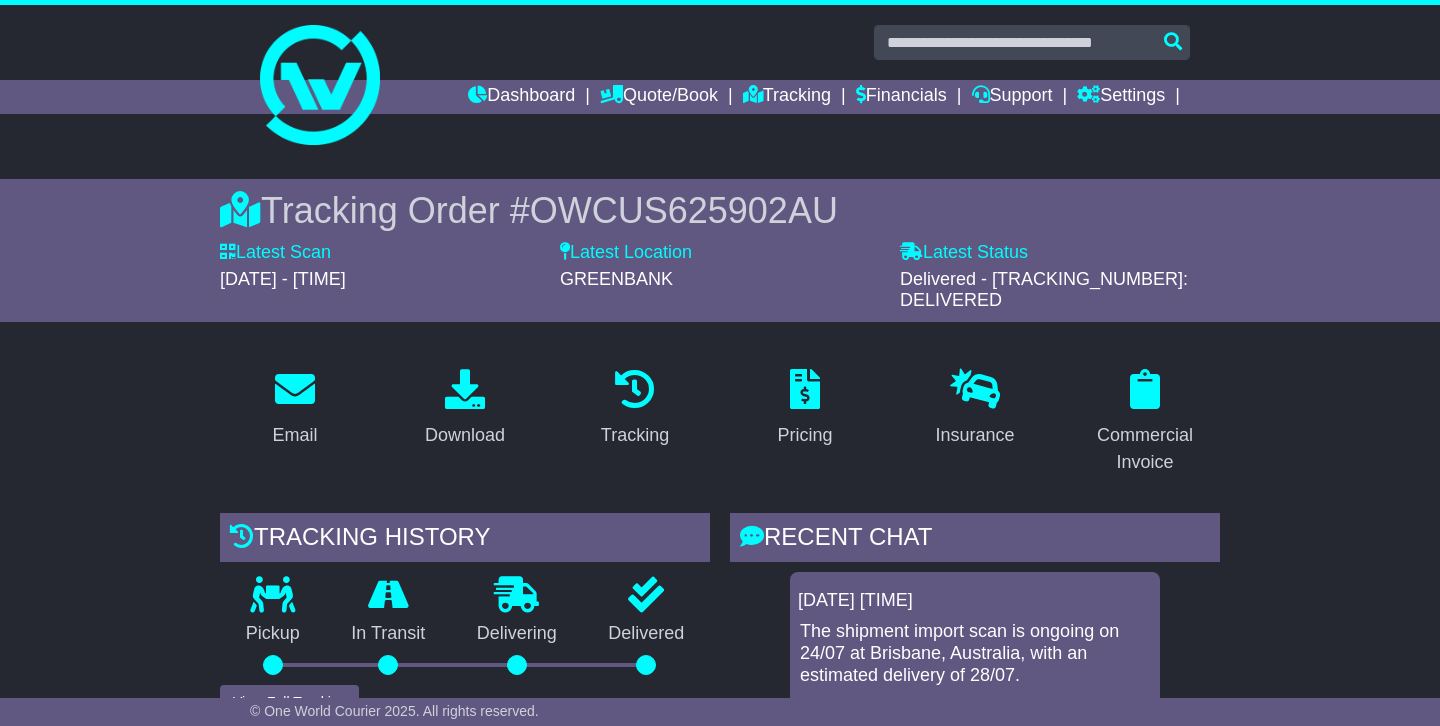 scroll, scrollTop: 0, scrollLeft: 0, axis: both 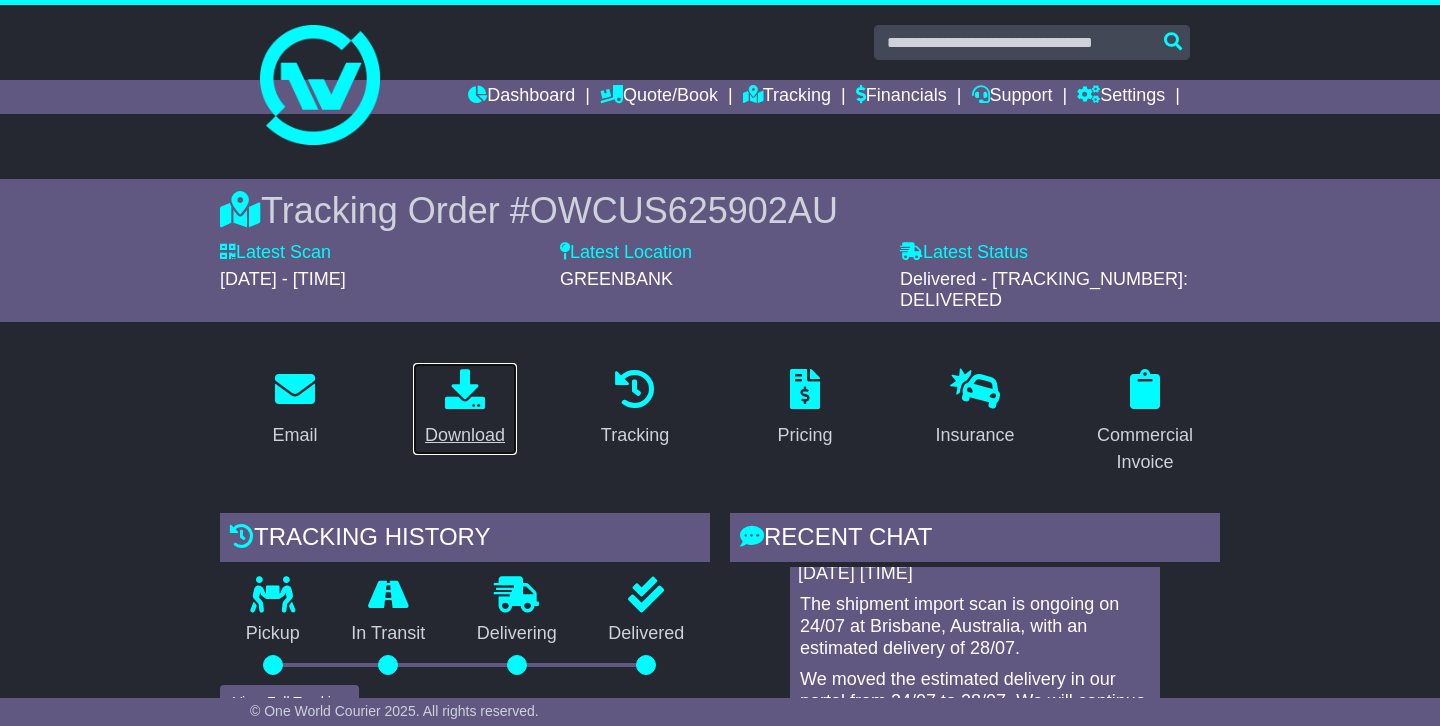 click at bounding box center (465, 389) 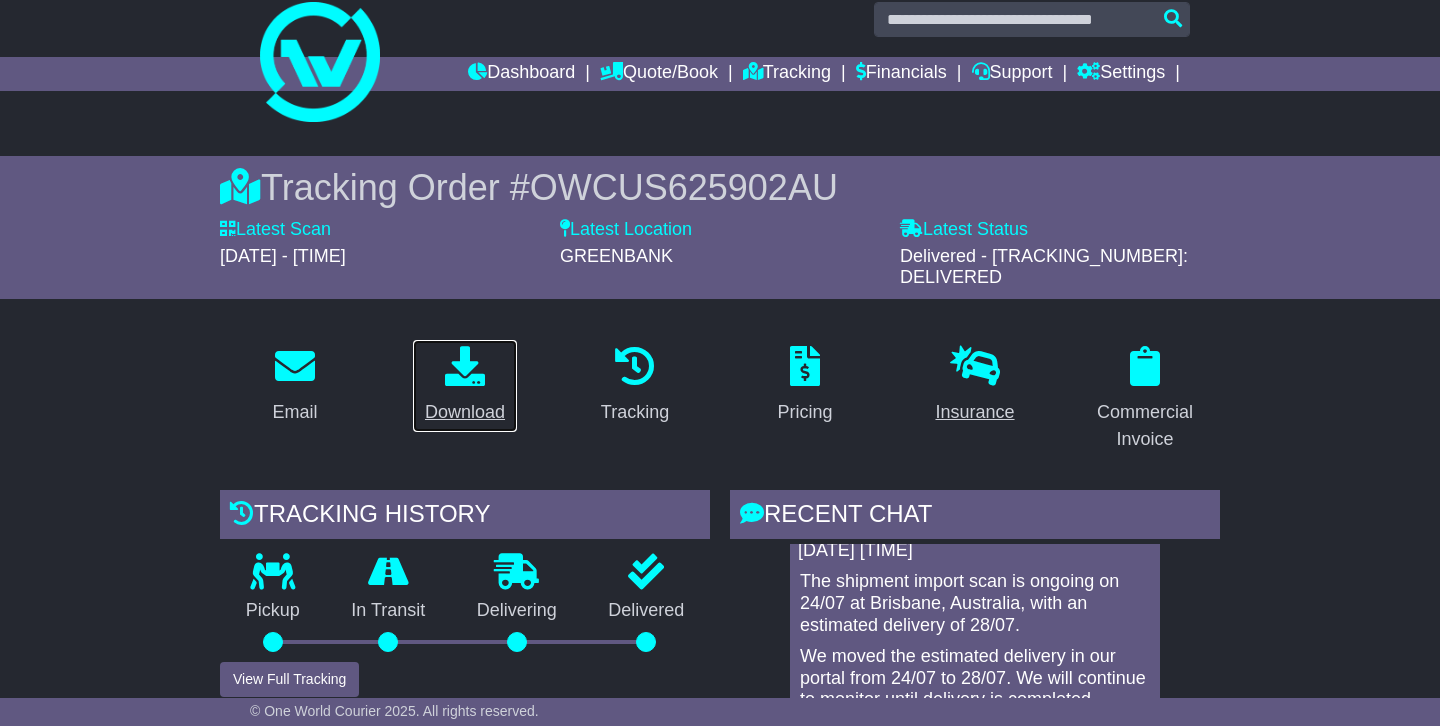 scroll, scrollTop: 0, scrollLeft: 0, axis: both 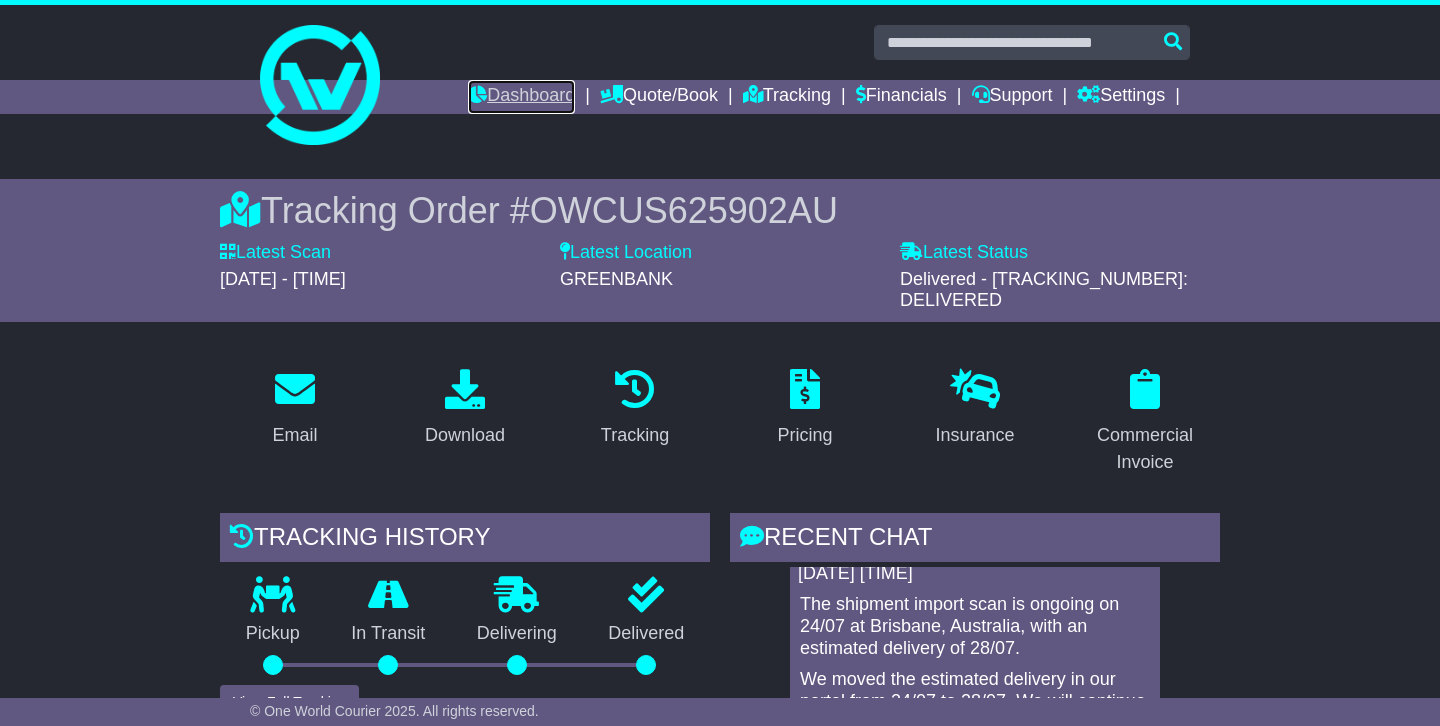click on "Dashboard" at bounding box center [521, 97] 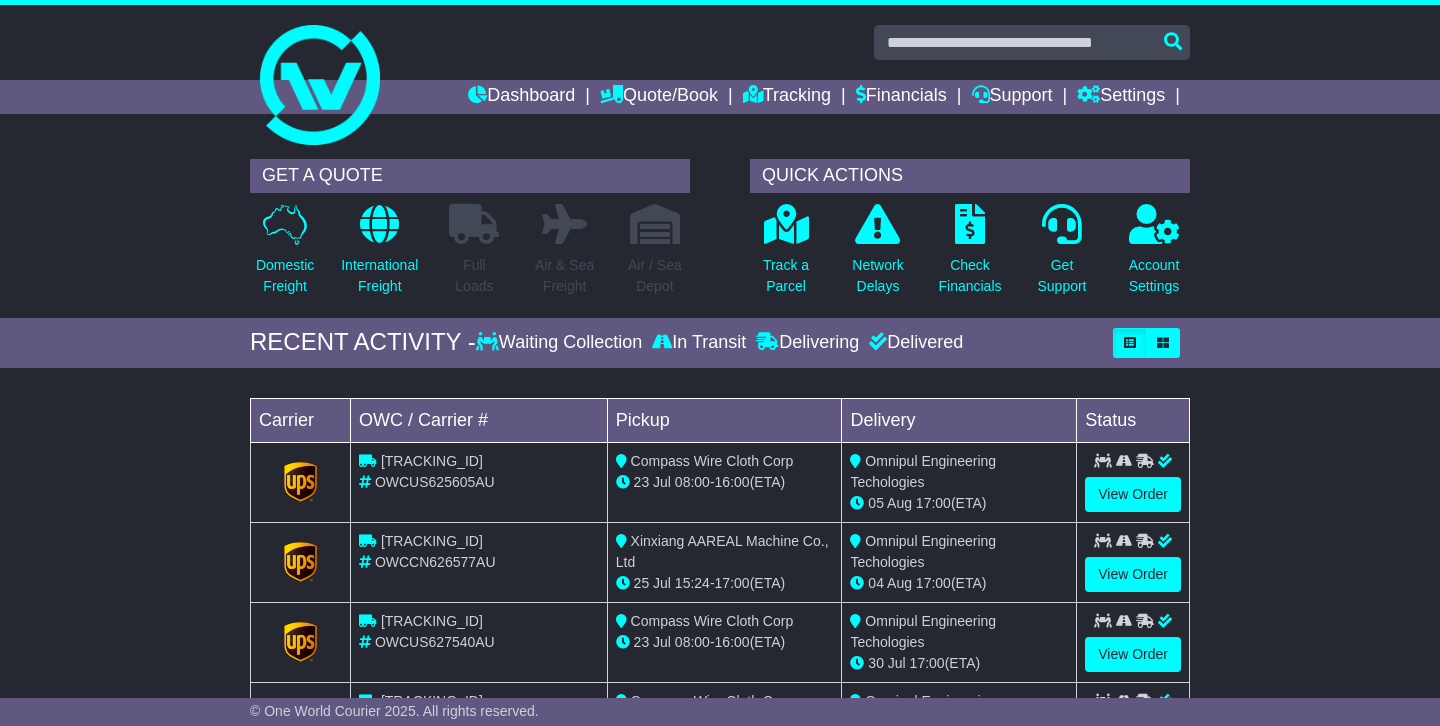 scroll, scrollTop: 0, scrollLeft: 0, axis: both 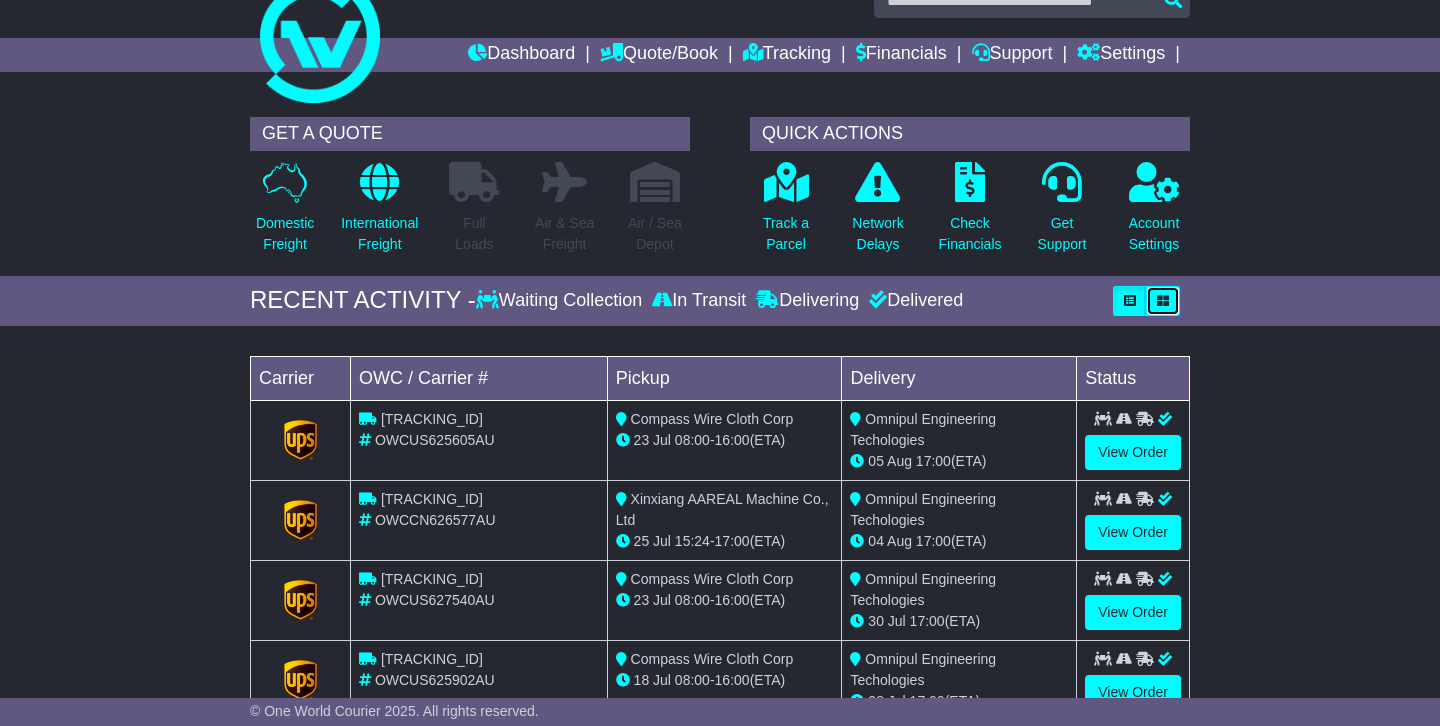 click at bounding box center (1163, 301) 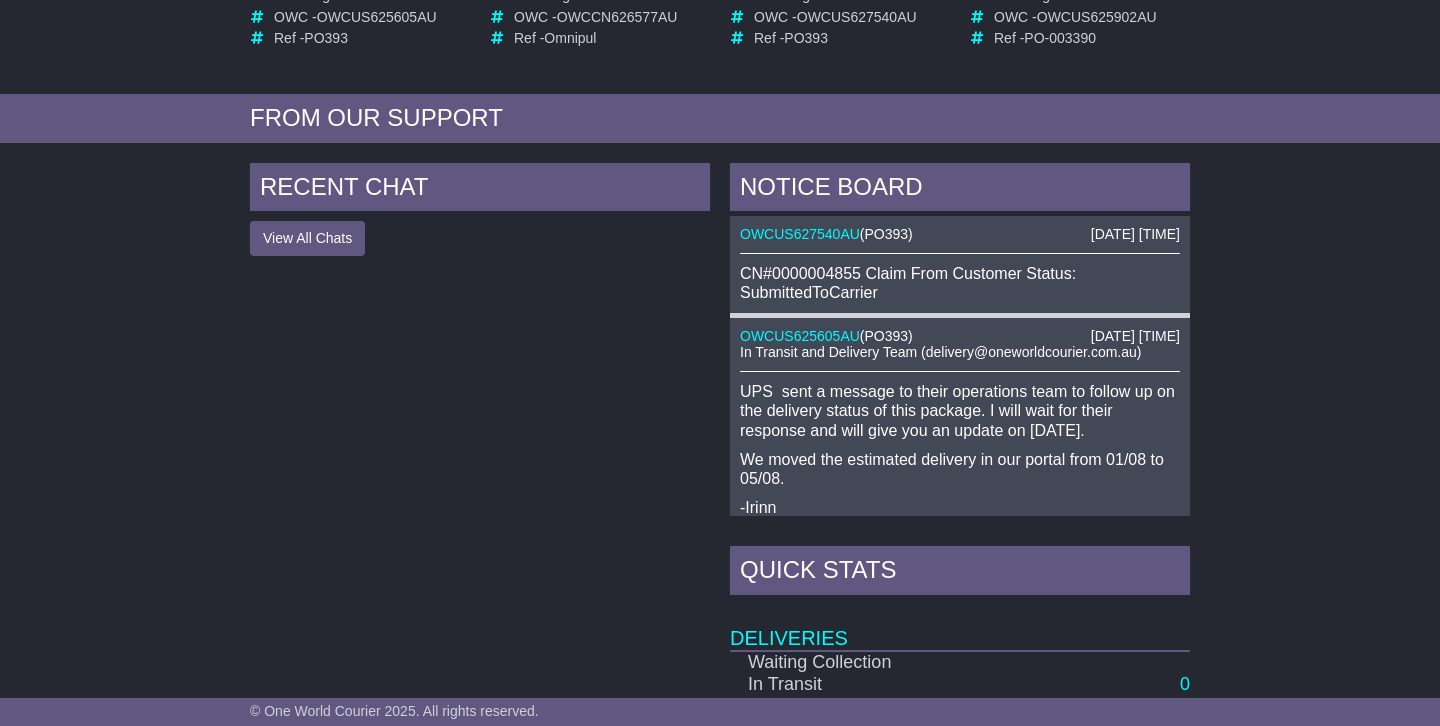 scroll, scrollTop: 659, scrollLeft: 0, axis: vertical 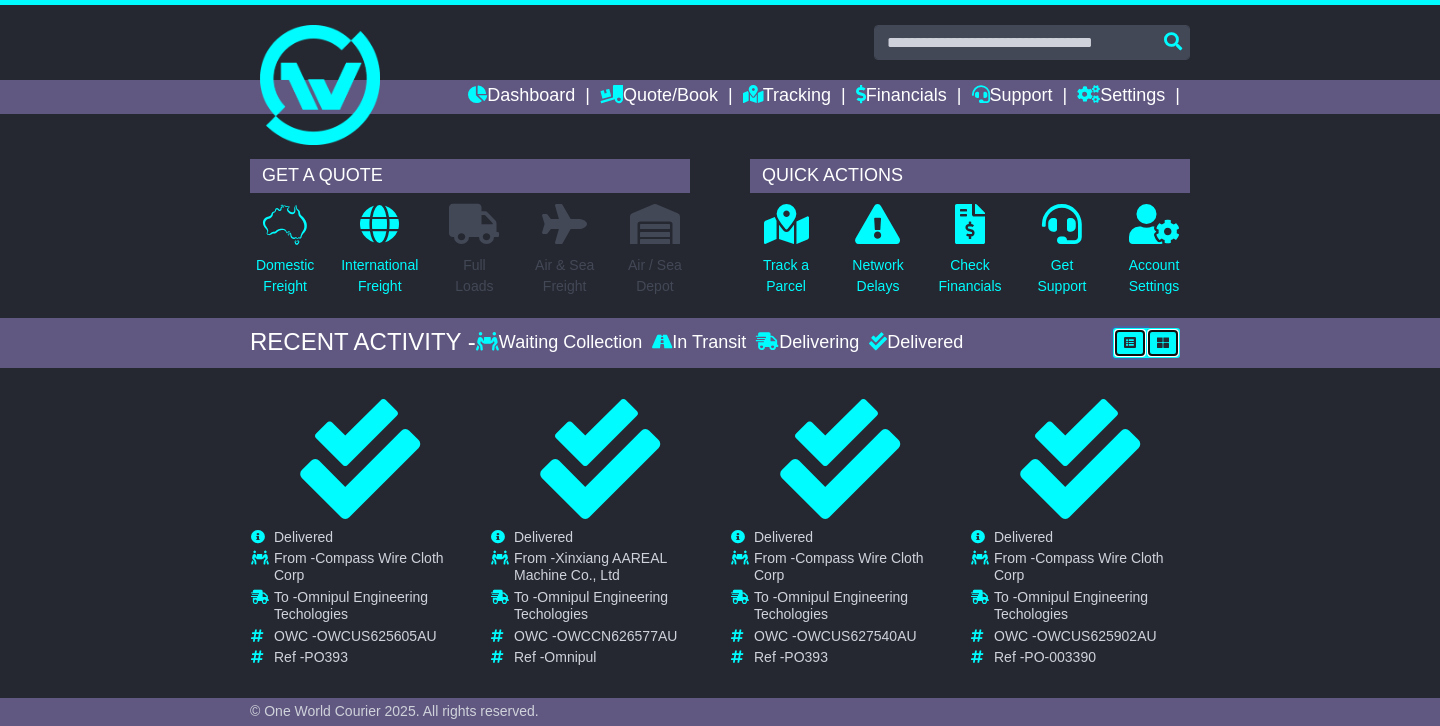 click at bounding box center [1130, 343] 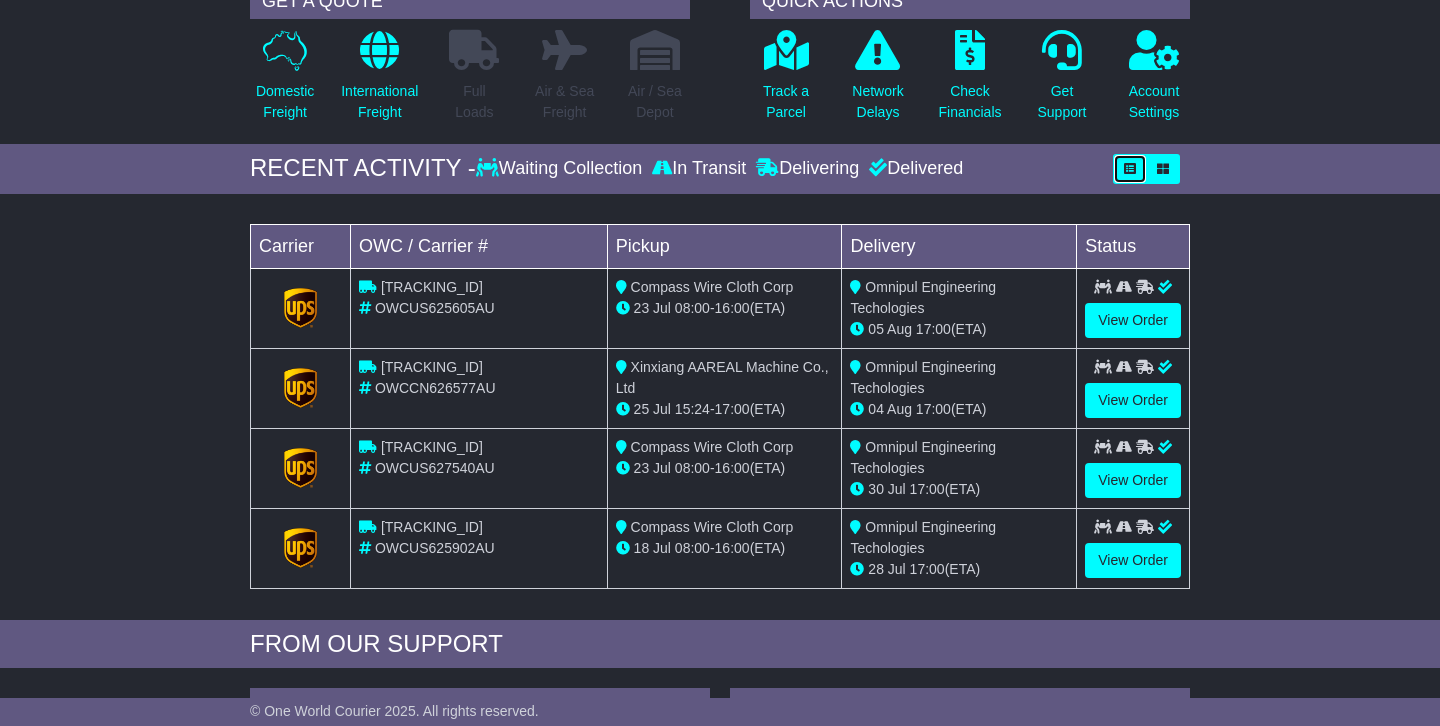scroll, scrollTop: 0, scrollLeft: 0, axis: both 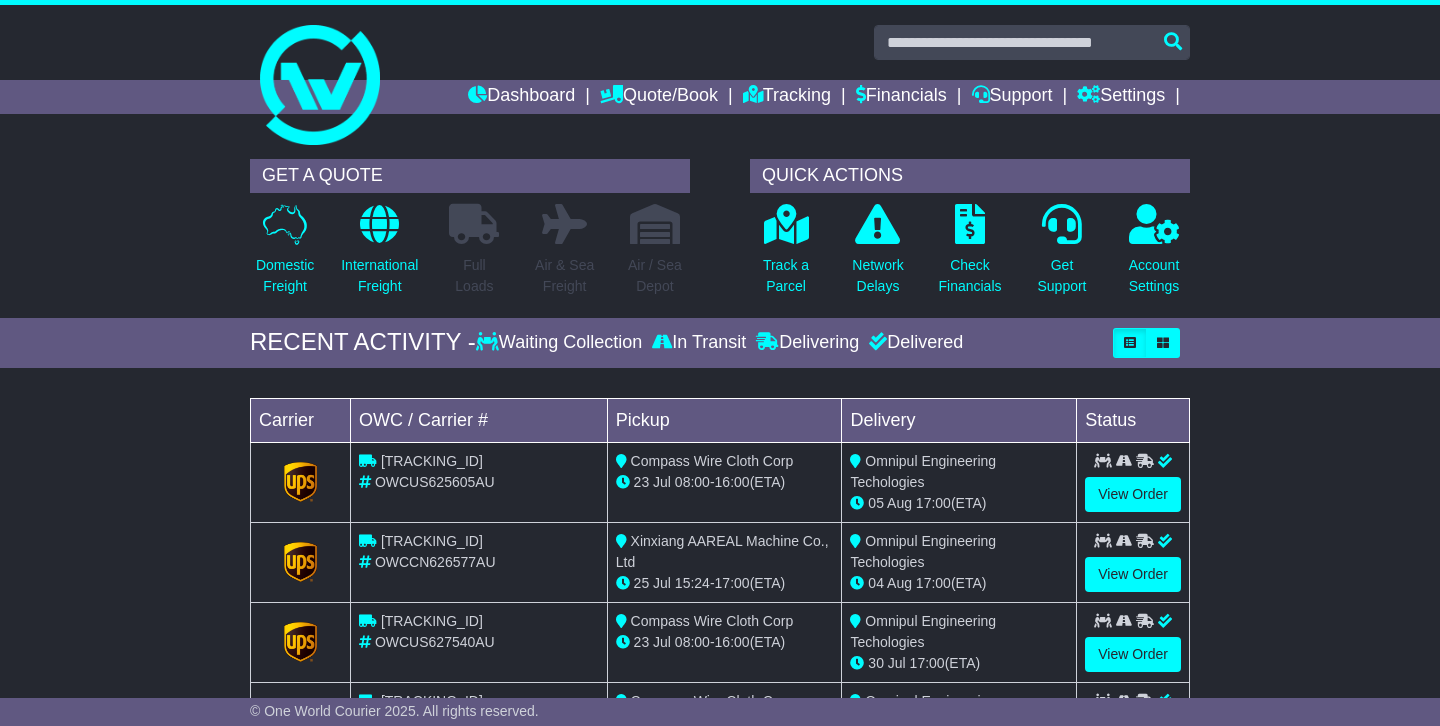 click on "QUICK ACTIONS" at bounding box center (970, 176) 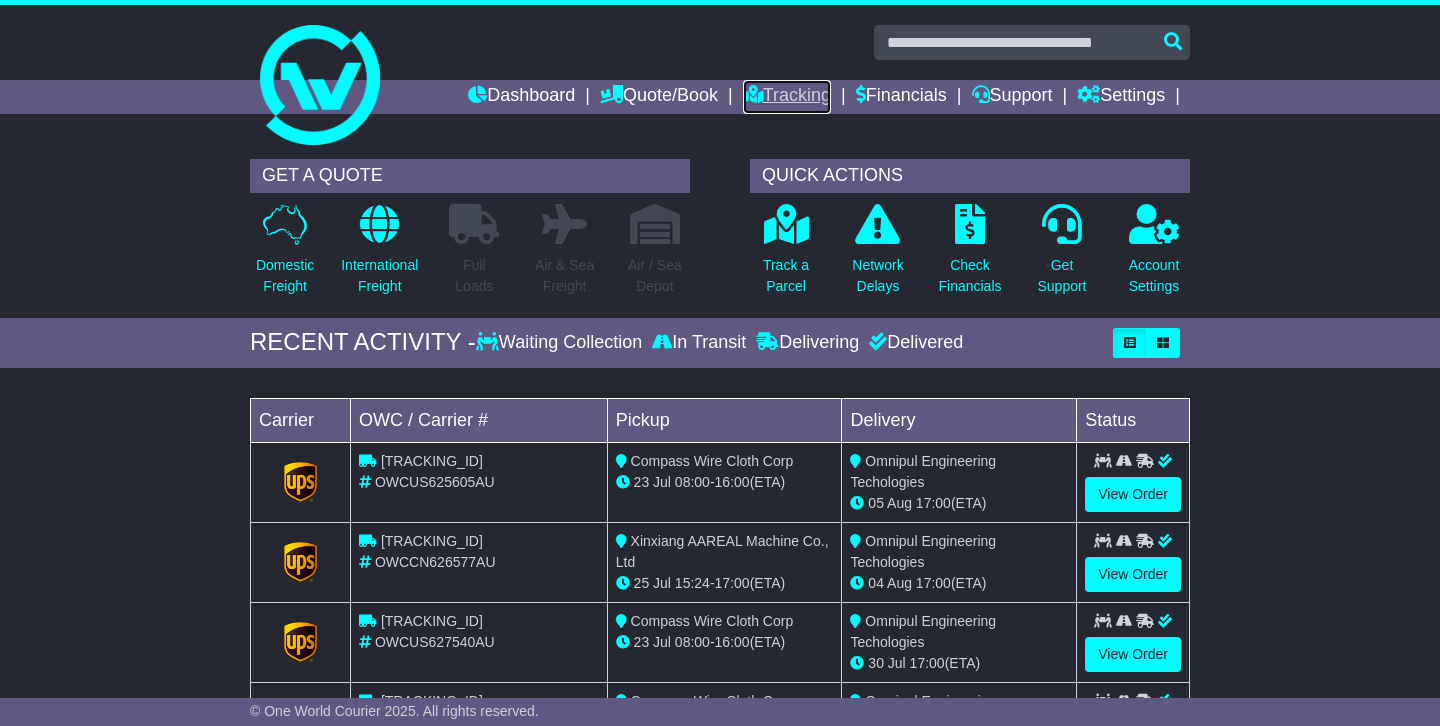 click on "Tracking" at bounding box center [787, 97] 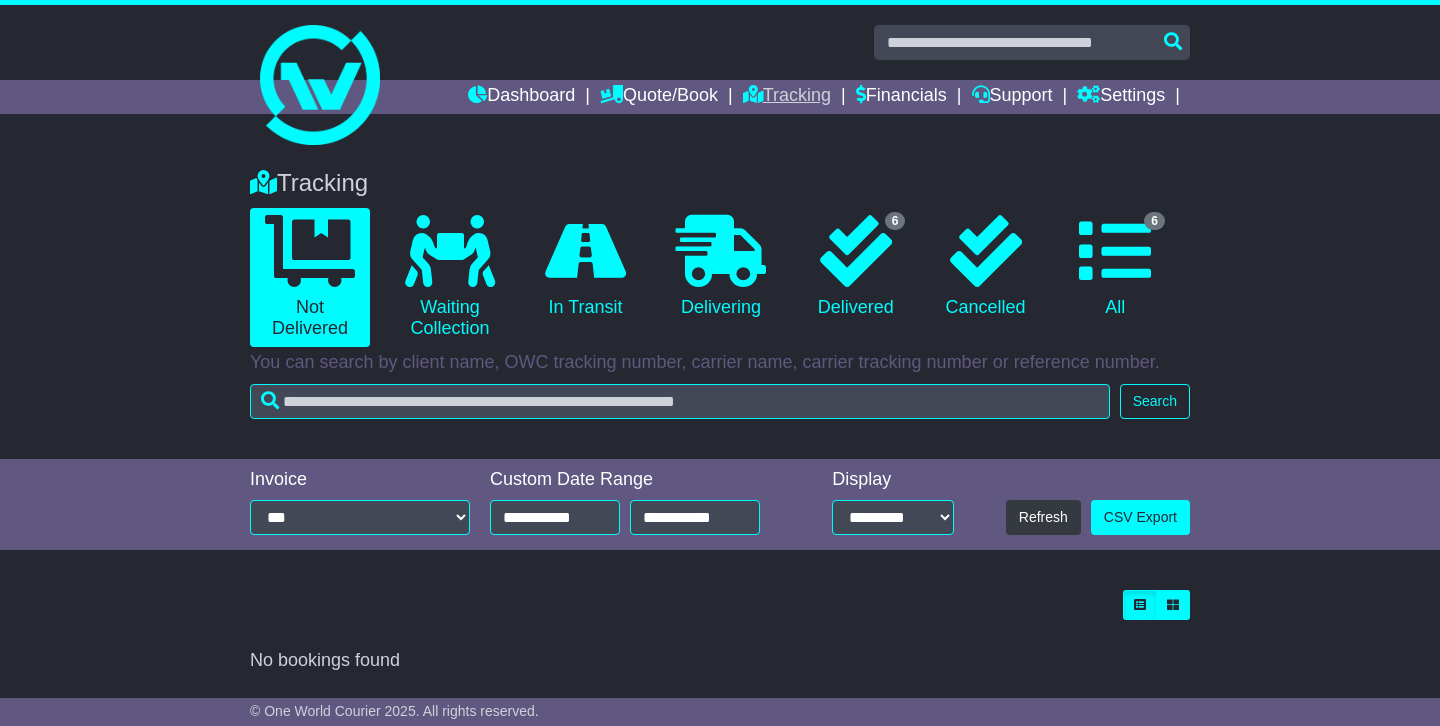 scroll, scrollTop: 0, scrollLeft: 0, axis: both 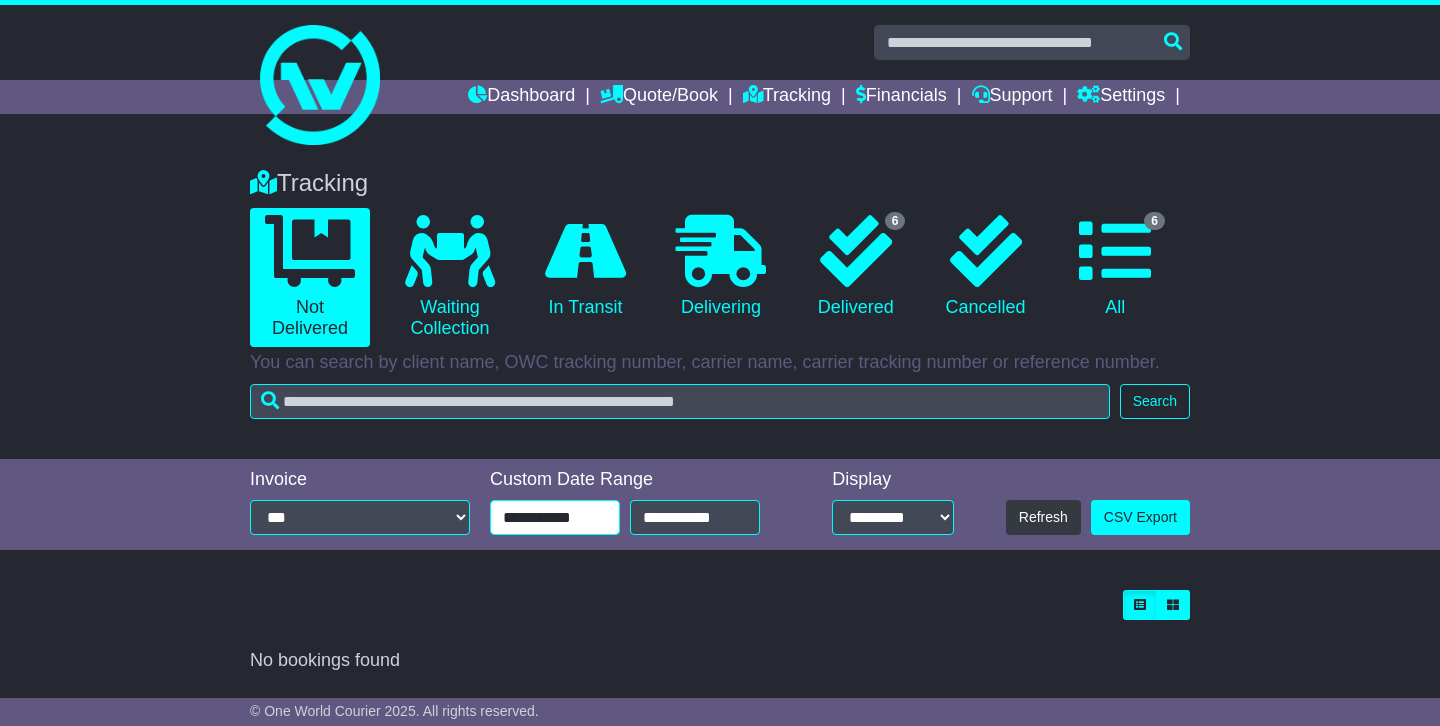 click on "**********" at bounding box center (555, 517) 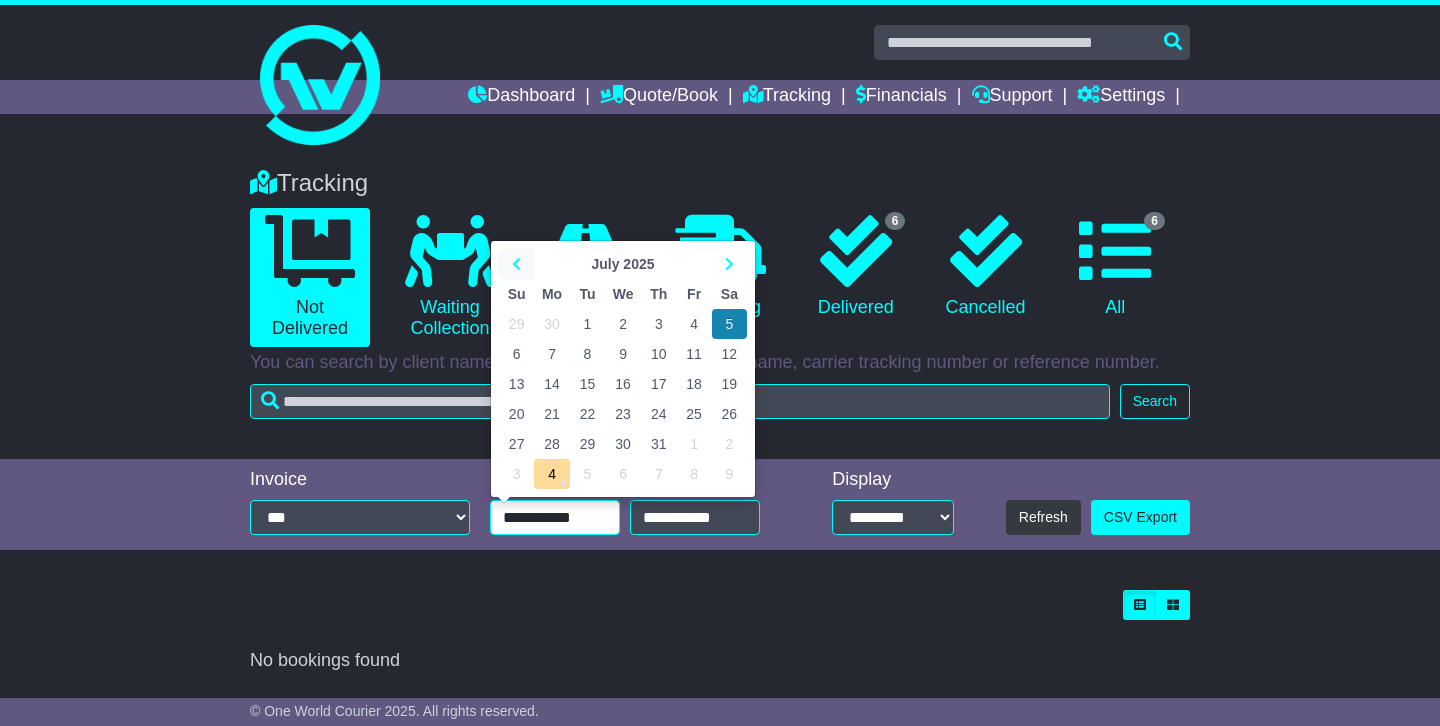 click at bounding box center (516, 264) 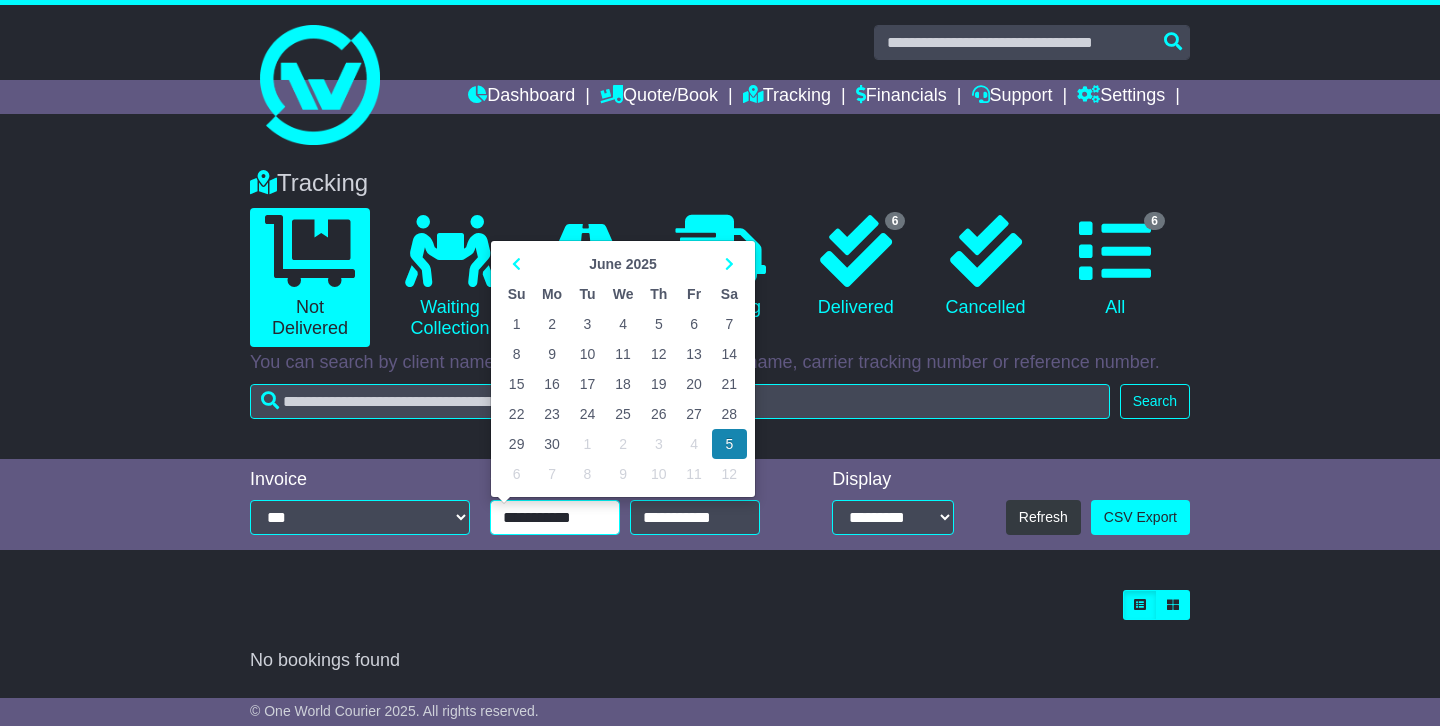 click on "1" at bounding box center (516, 324) 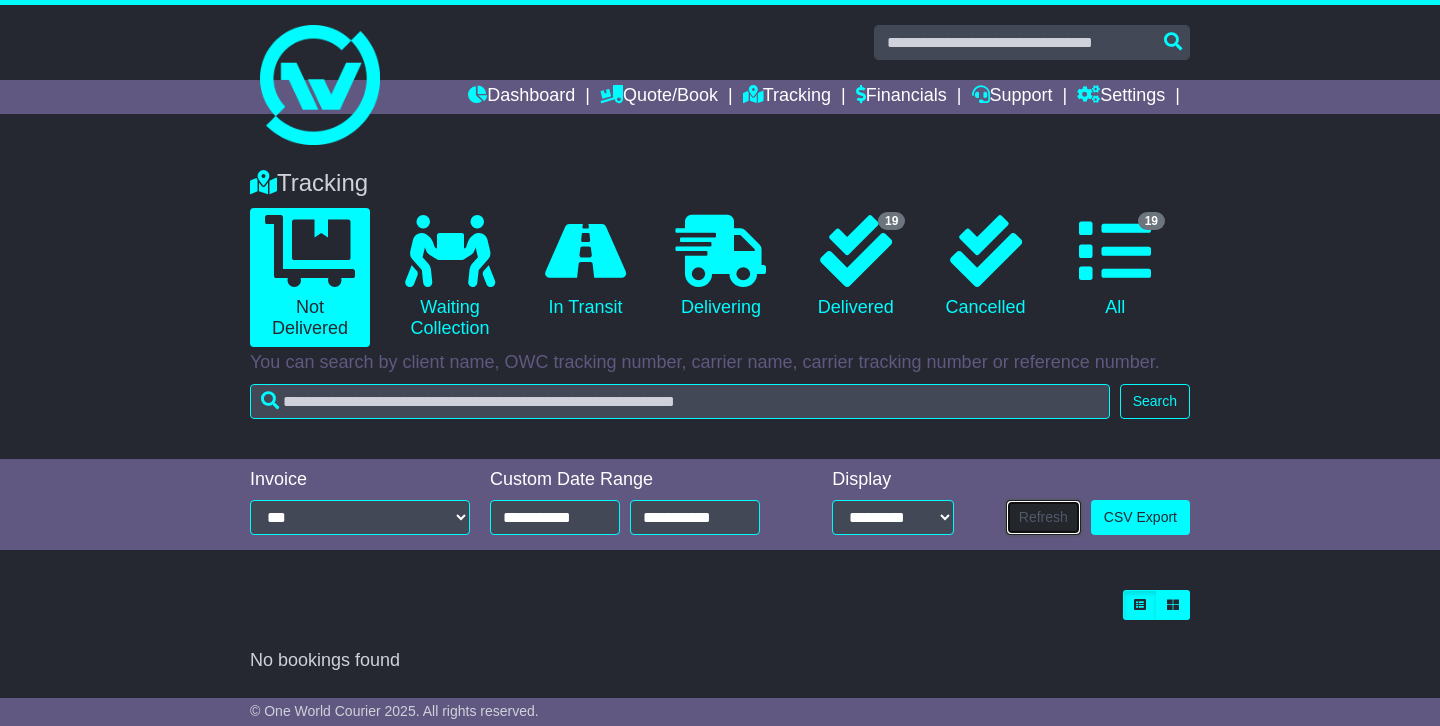 click on "Refresh" at bounding box center [1043, 517] 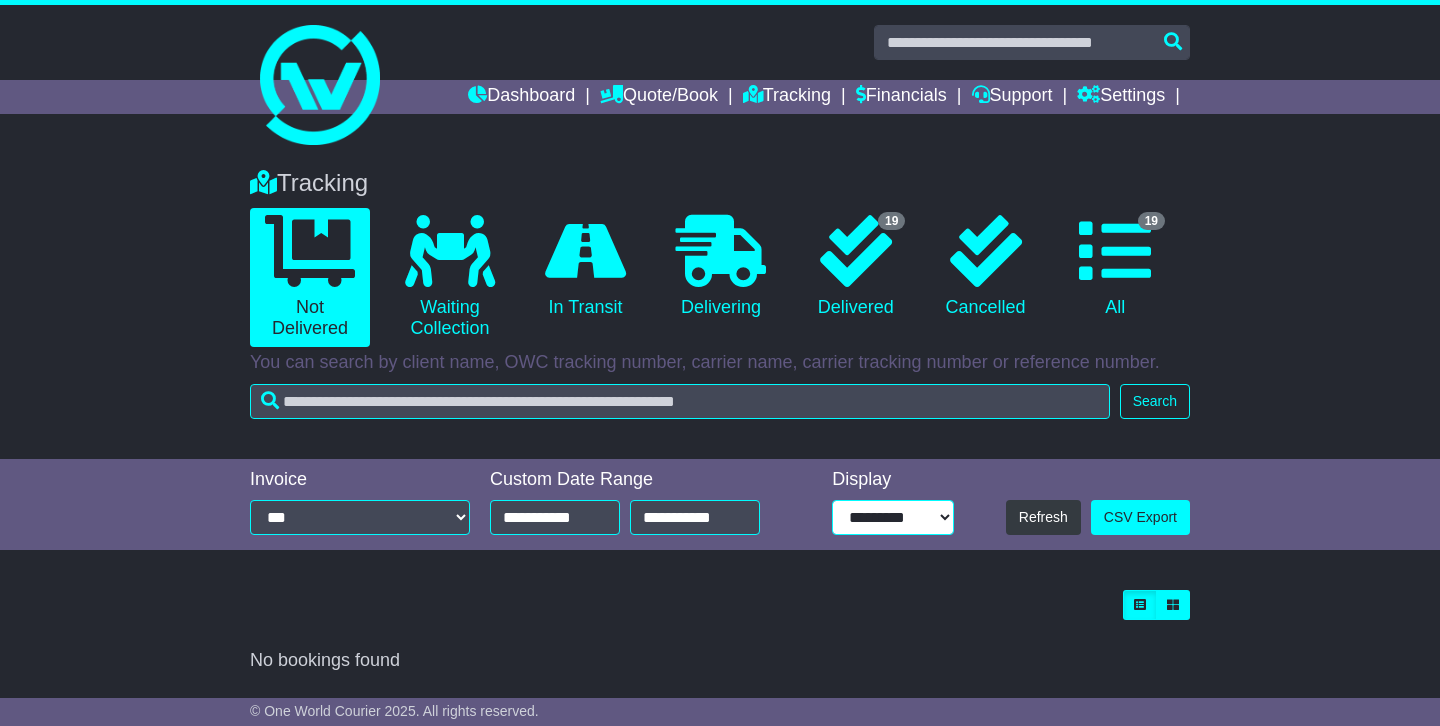 click on "**********" at bounding box center [893, 517] 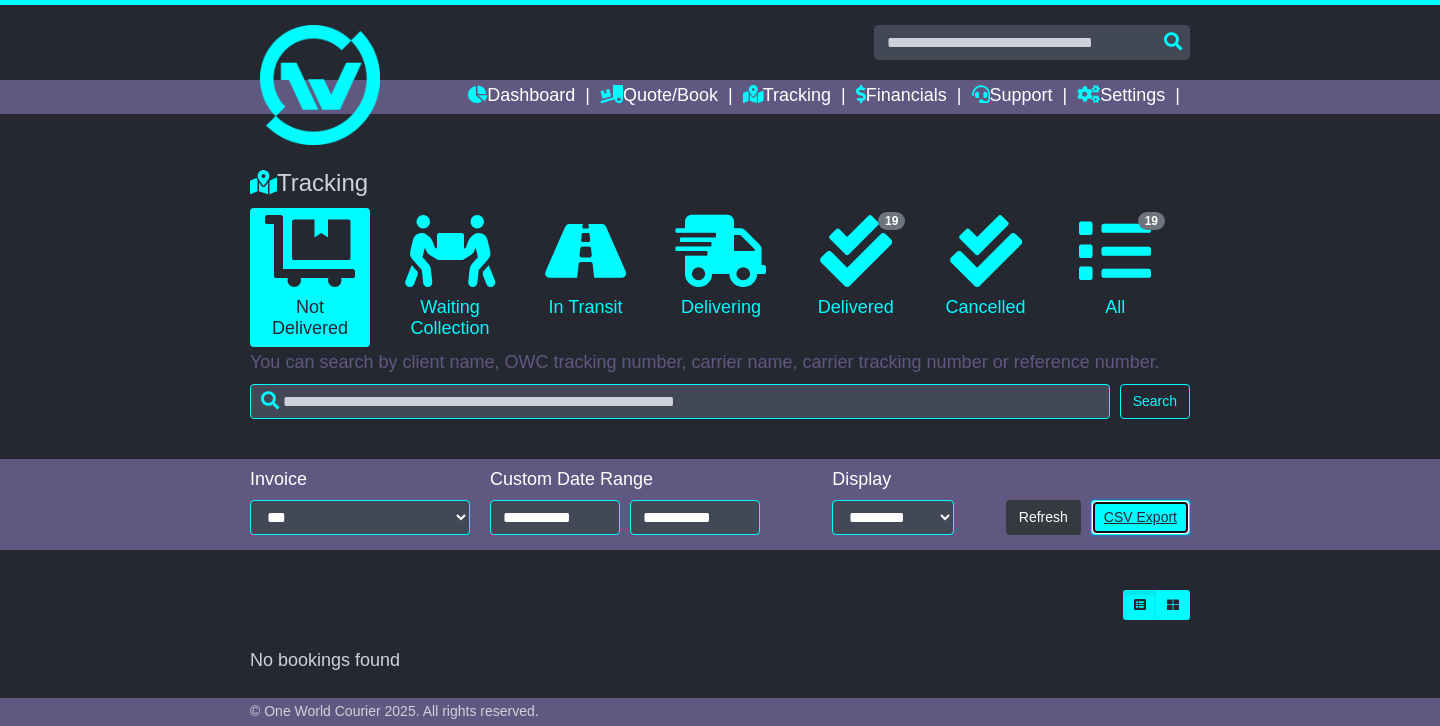 click on "CSV Export" at bounding box center (1140, 517) 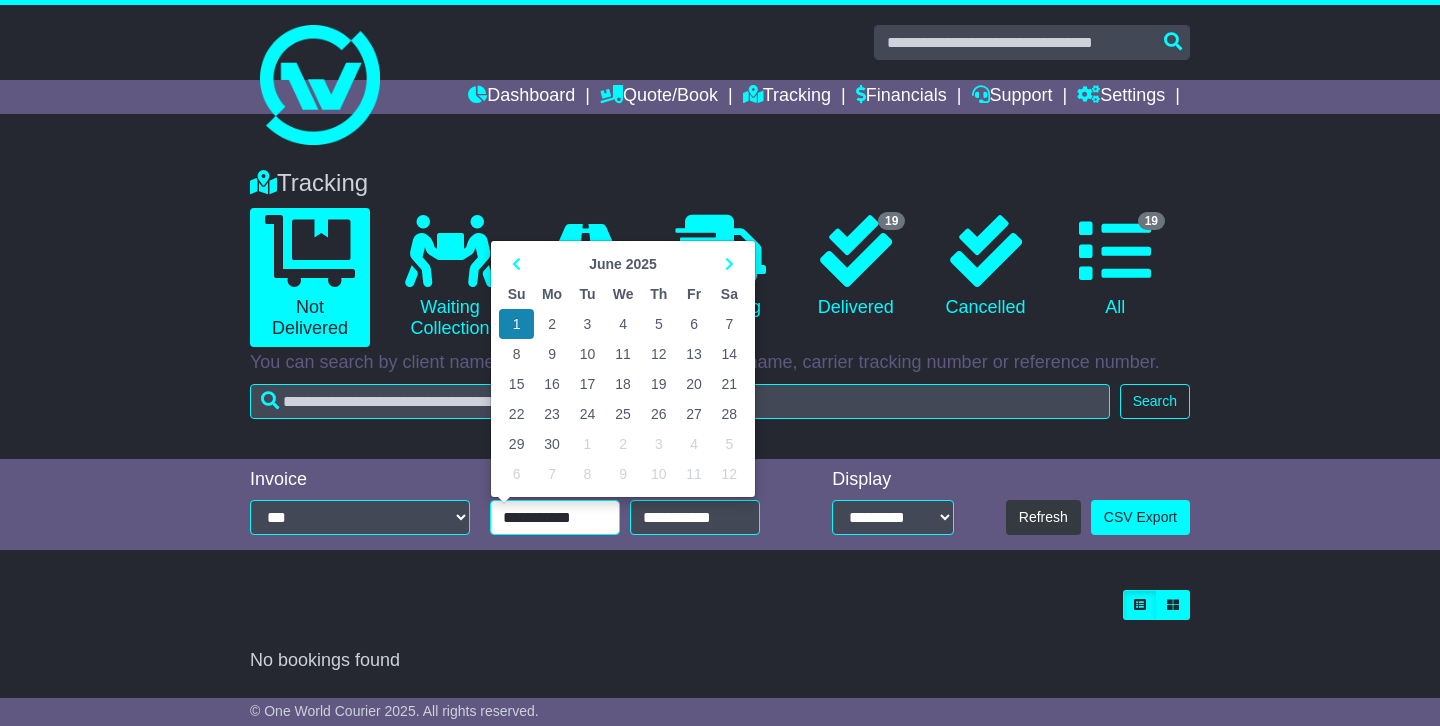 click on "**********" at bounding box center (555, 517) 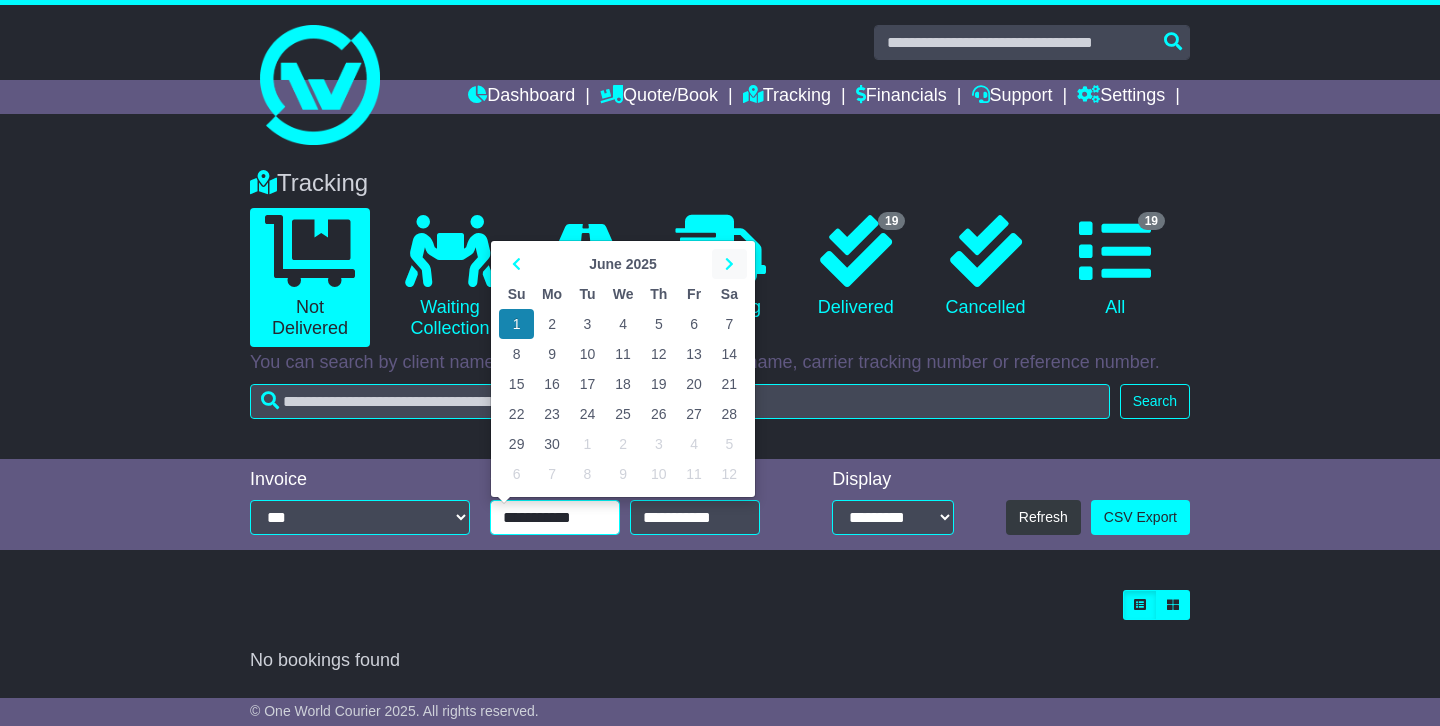 click at bounding box center [729, 264] 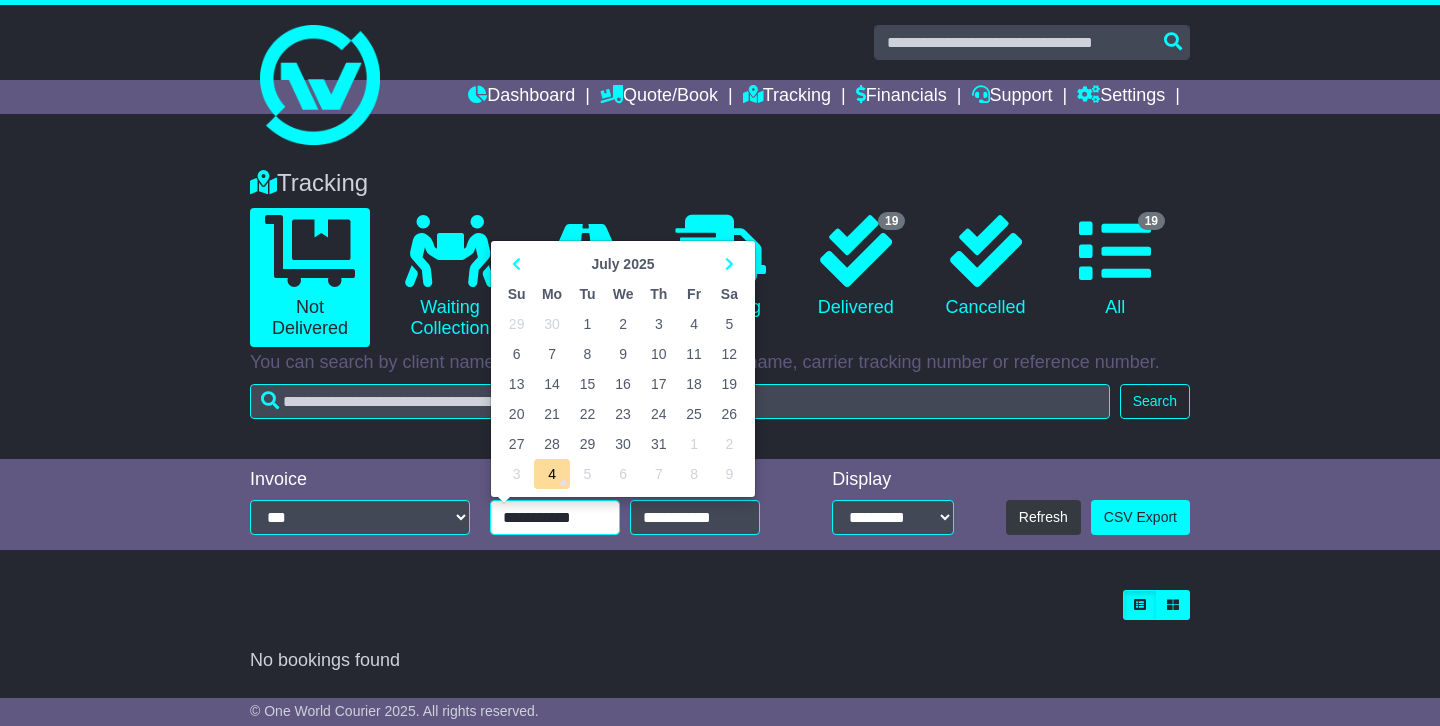 click on "31" at bounding box center [658, 444] 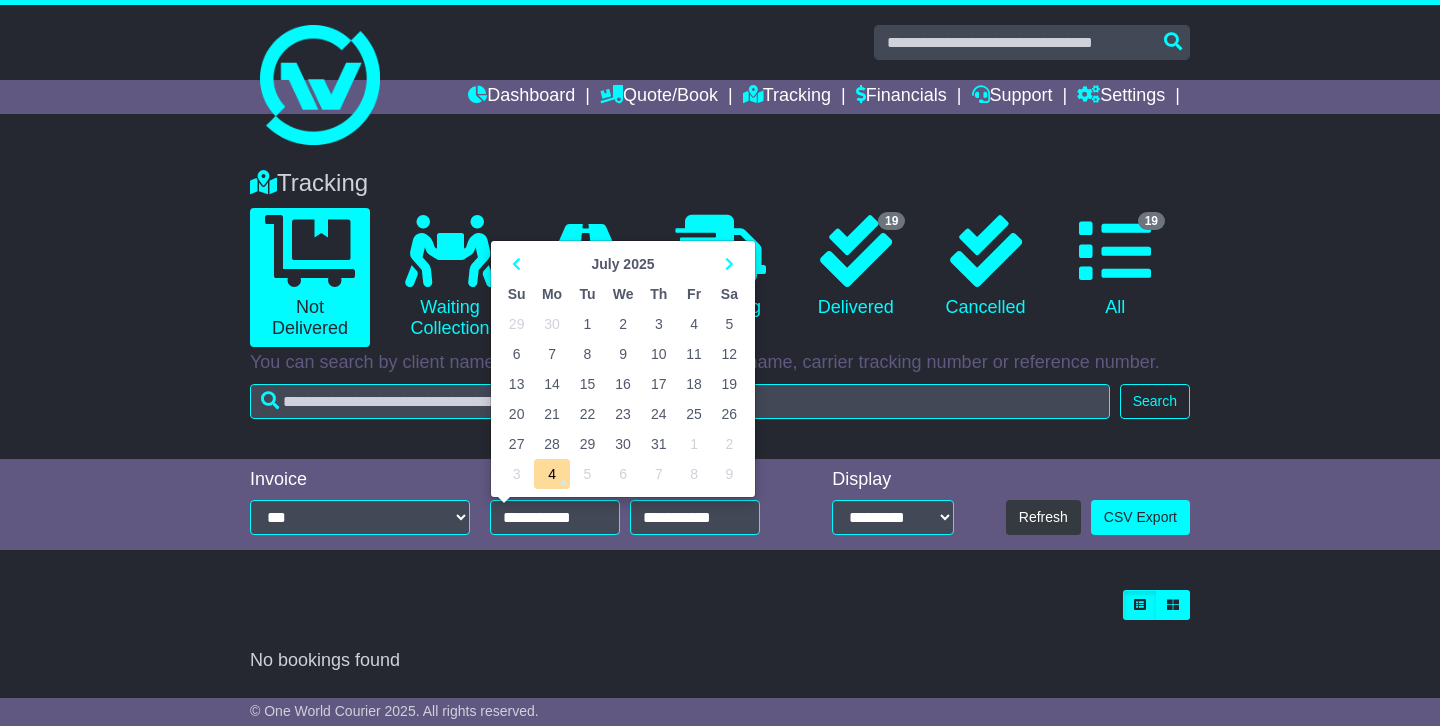 type on "**********" 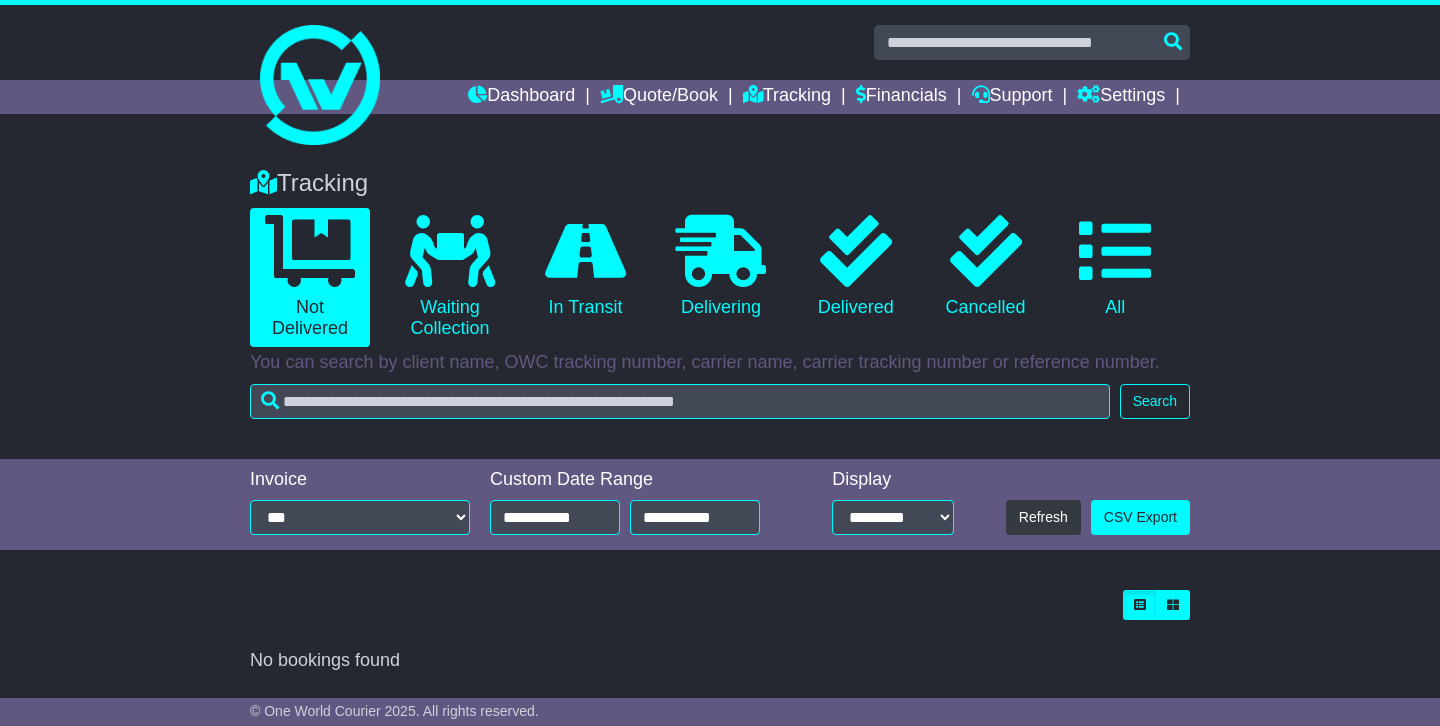 click on "**********" at bounding box center [640, 505] 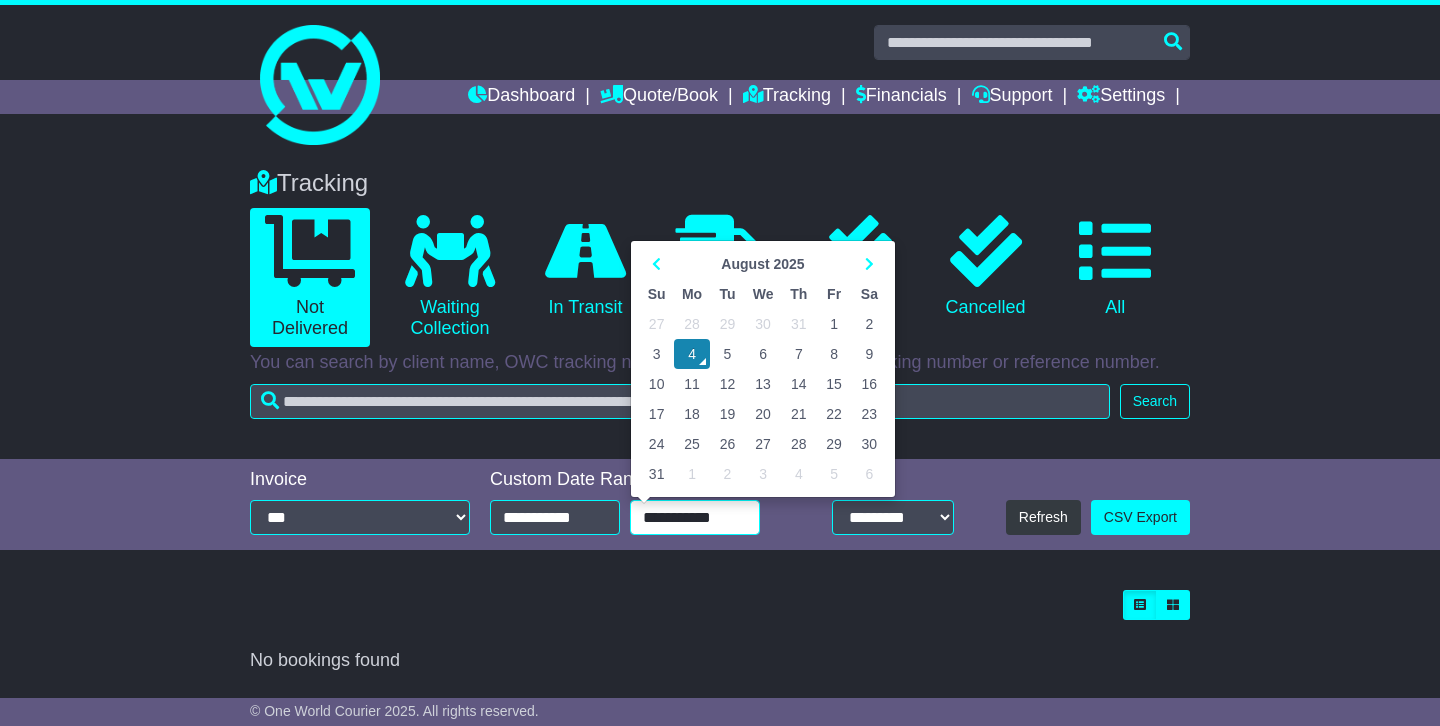 click on "**********" at bounding box center [695, 517] 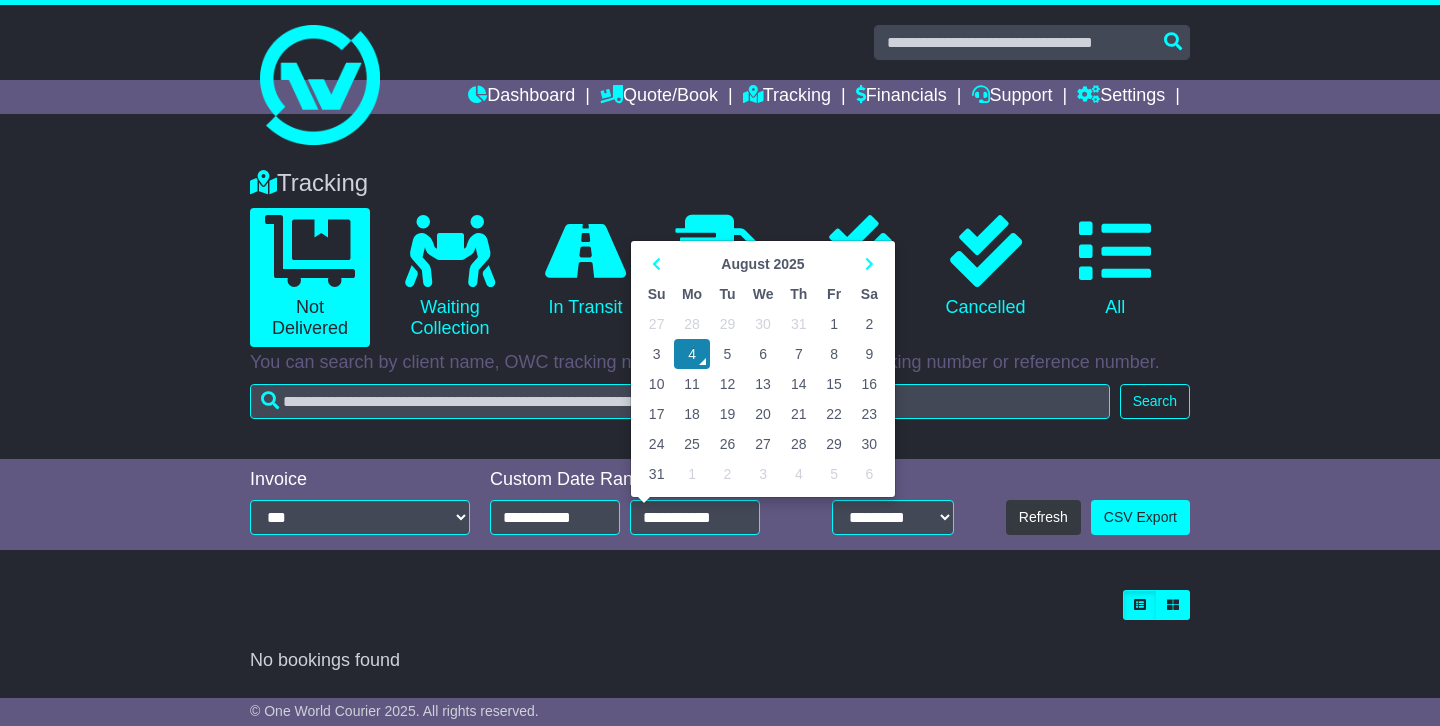 type on "**********" 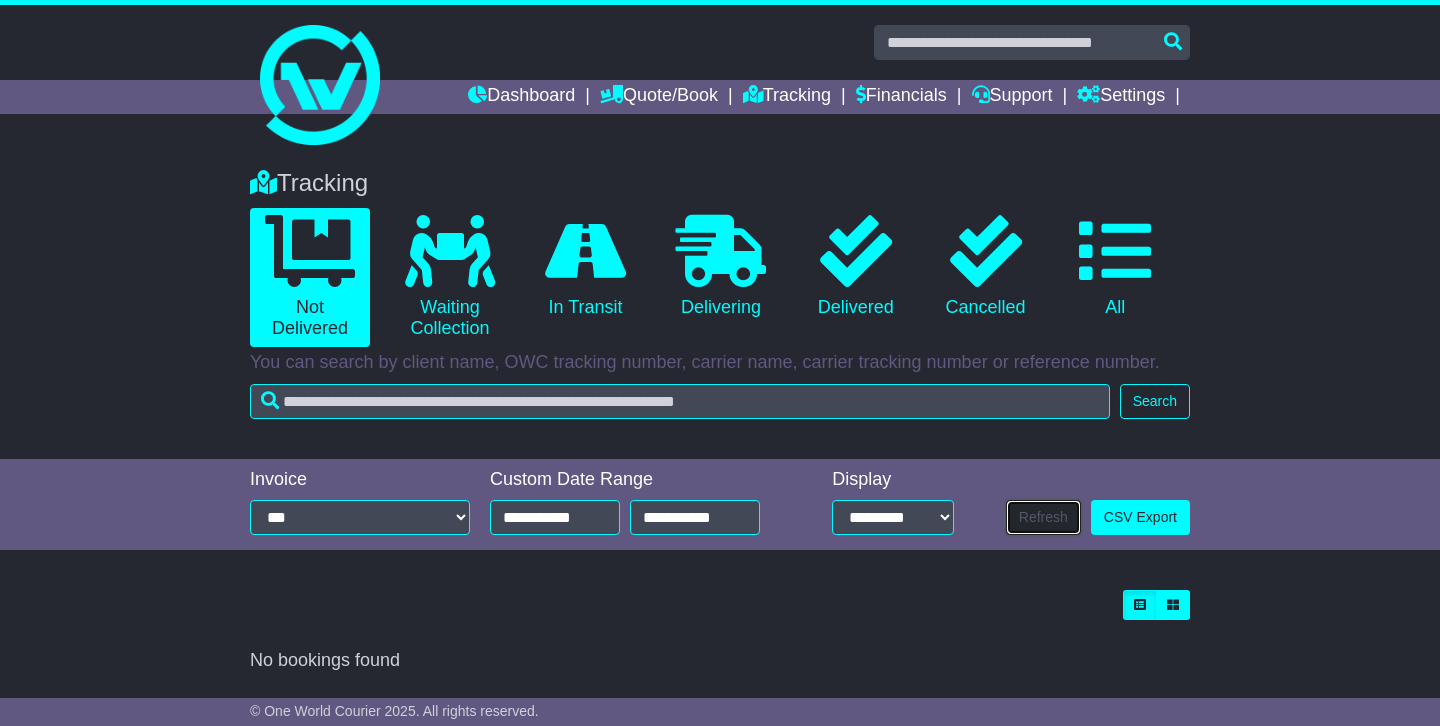 click on "Refresh" at bounding box center (1043, 517) 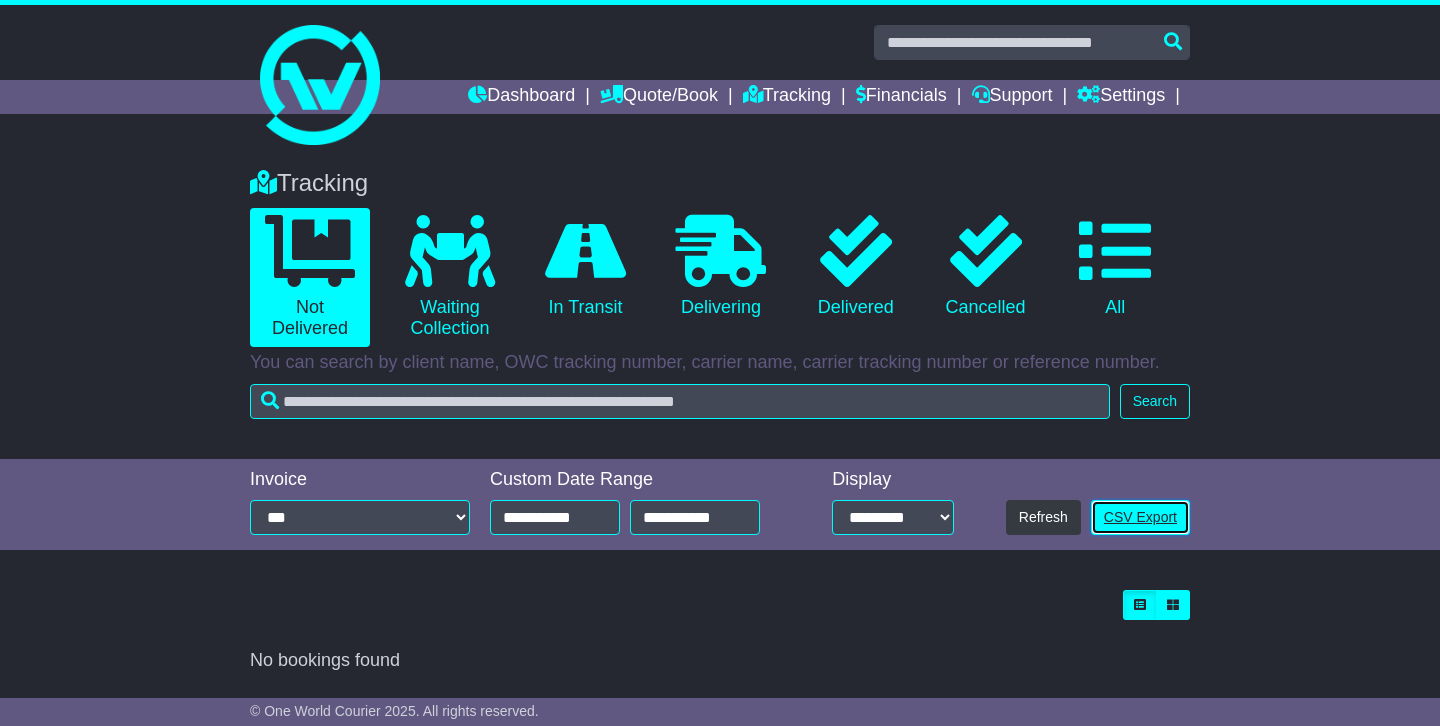 click on "CSV Export" at bounding box center [1140, 517] 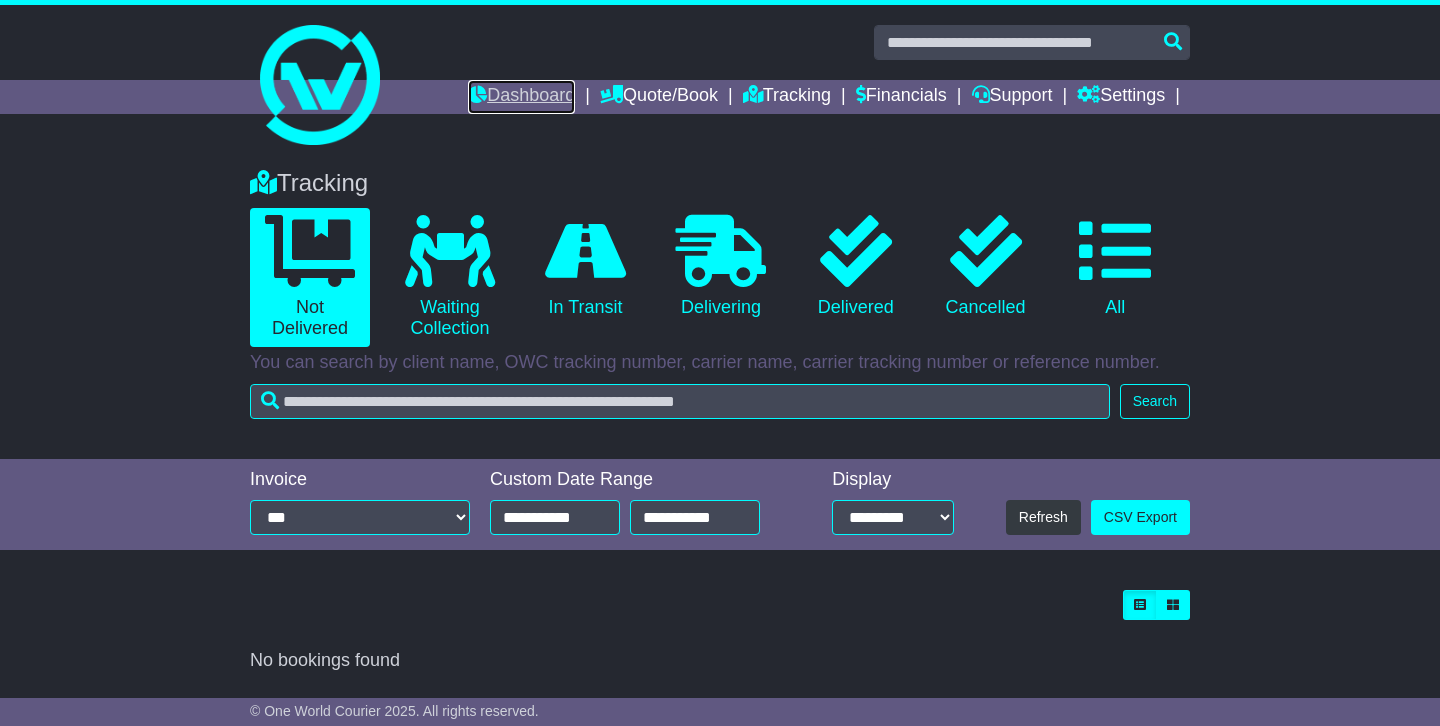 click on "Dashboard" at bounding box center [521, 97] 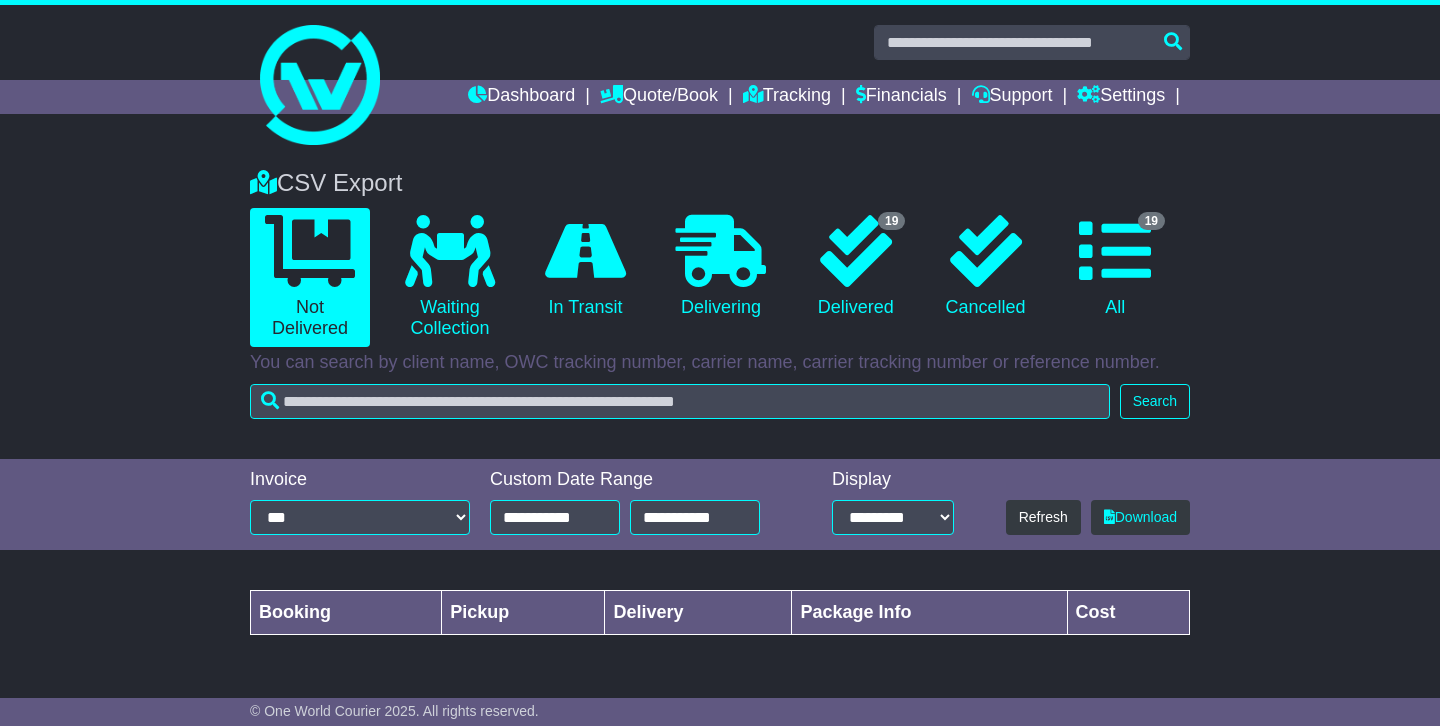 scroll, scrollTop: 0, scrollLeft: 0, axis: both 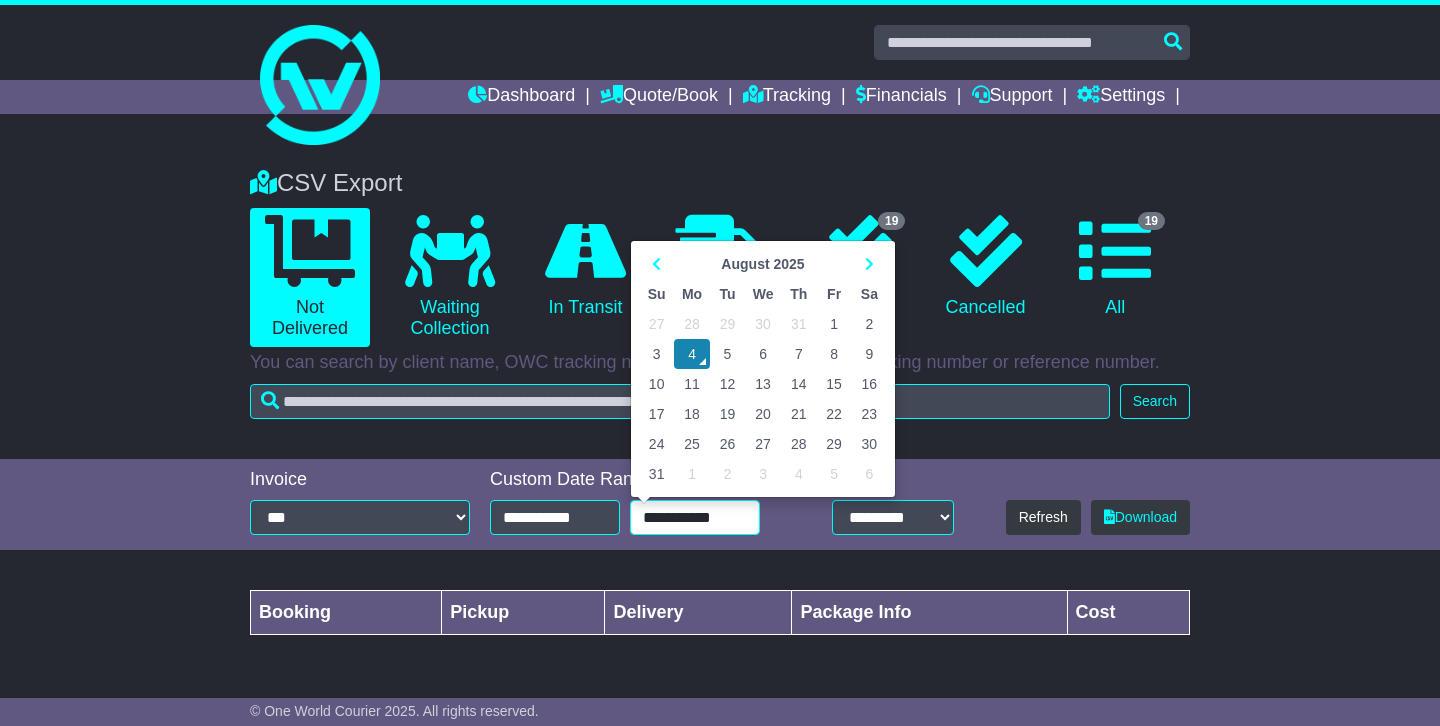 click on "**********" at bounding box center (695, 517) 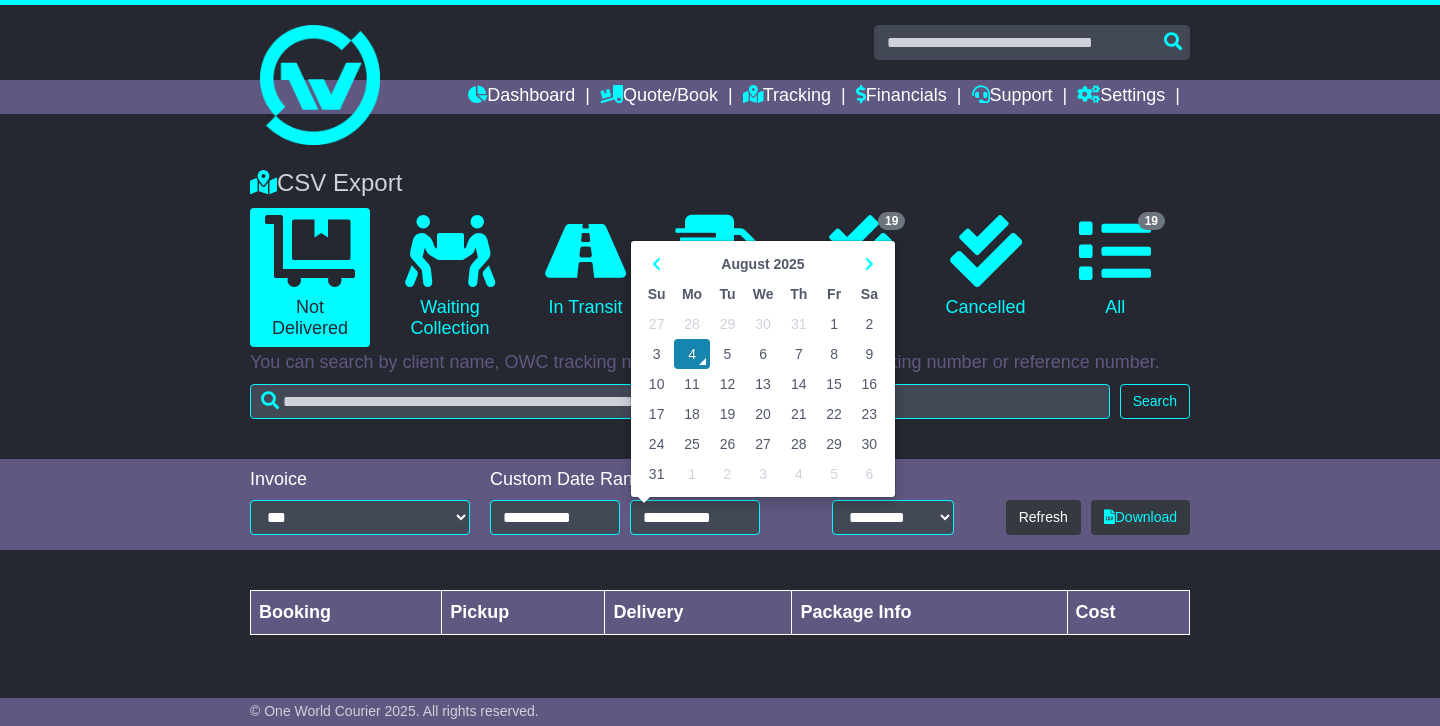 type on "**********" 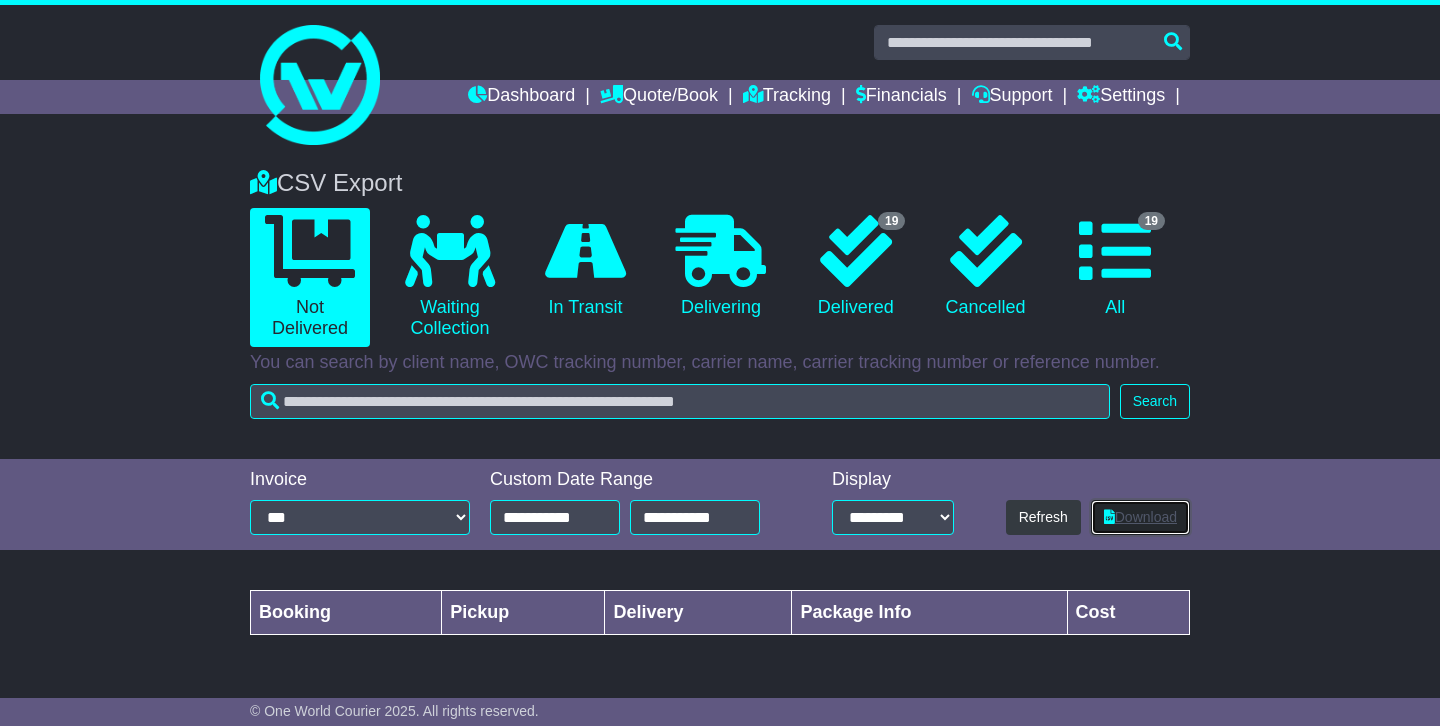 click on "Download" at bounding box center [1140, 517] 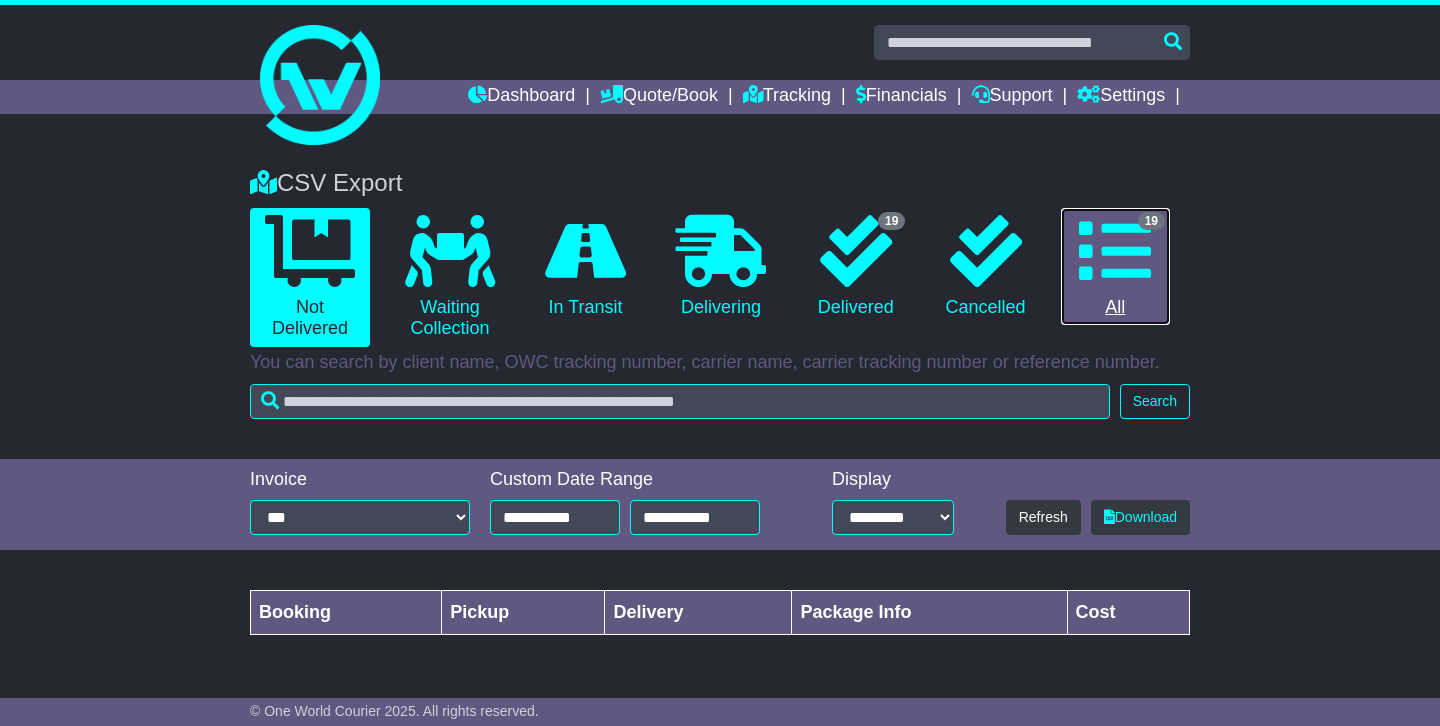 click at bounding box center [1115, 251] 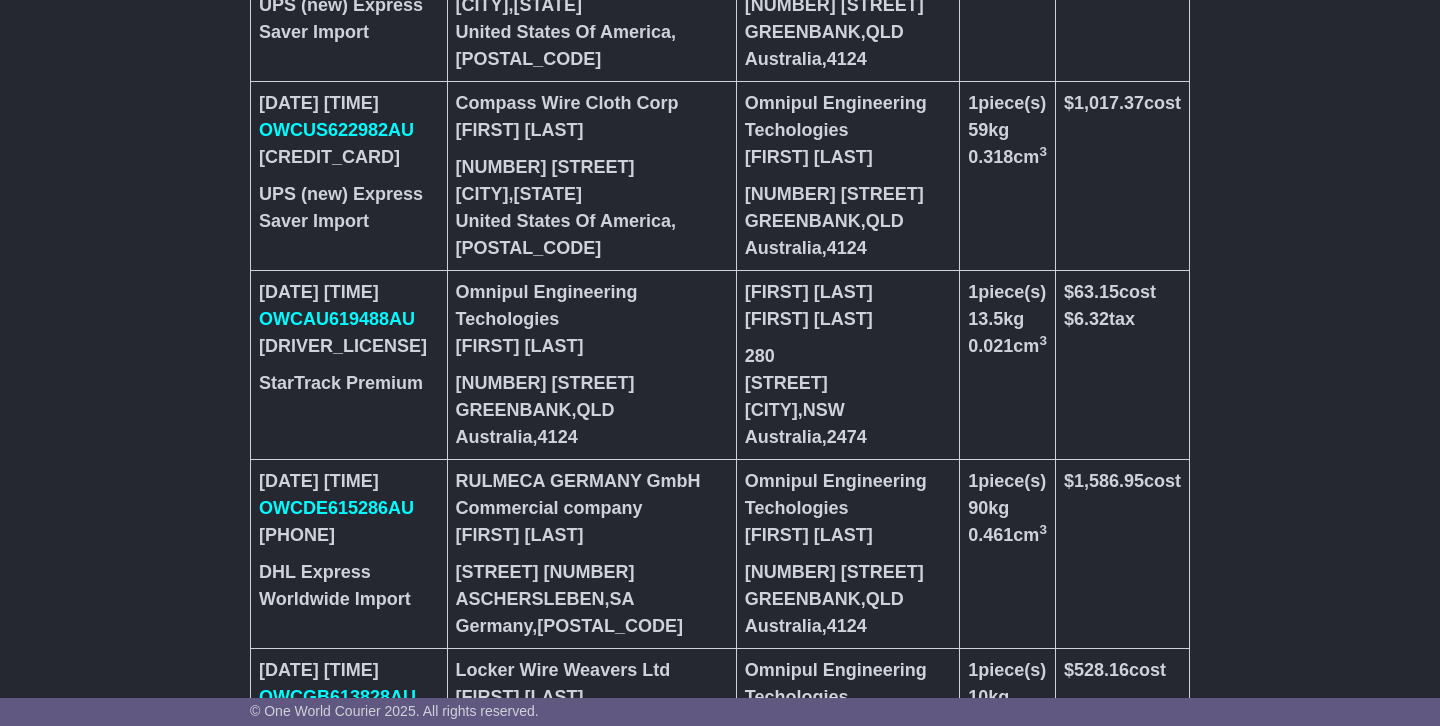 scroll, scrollTop: 1687, scrollLeft: 0, axis: vertical 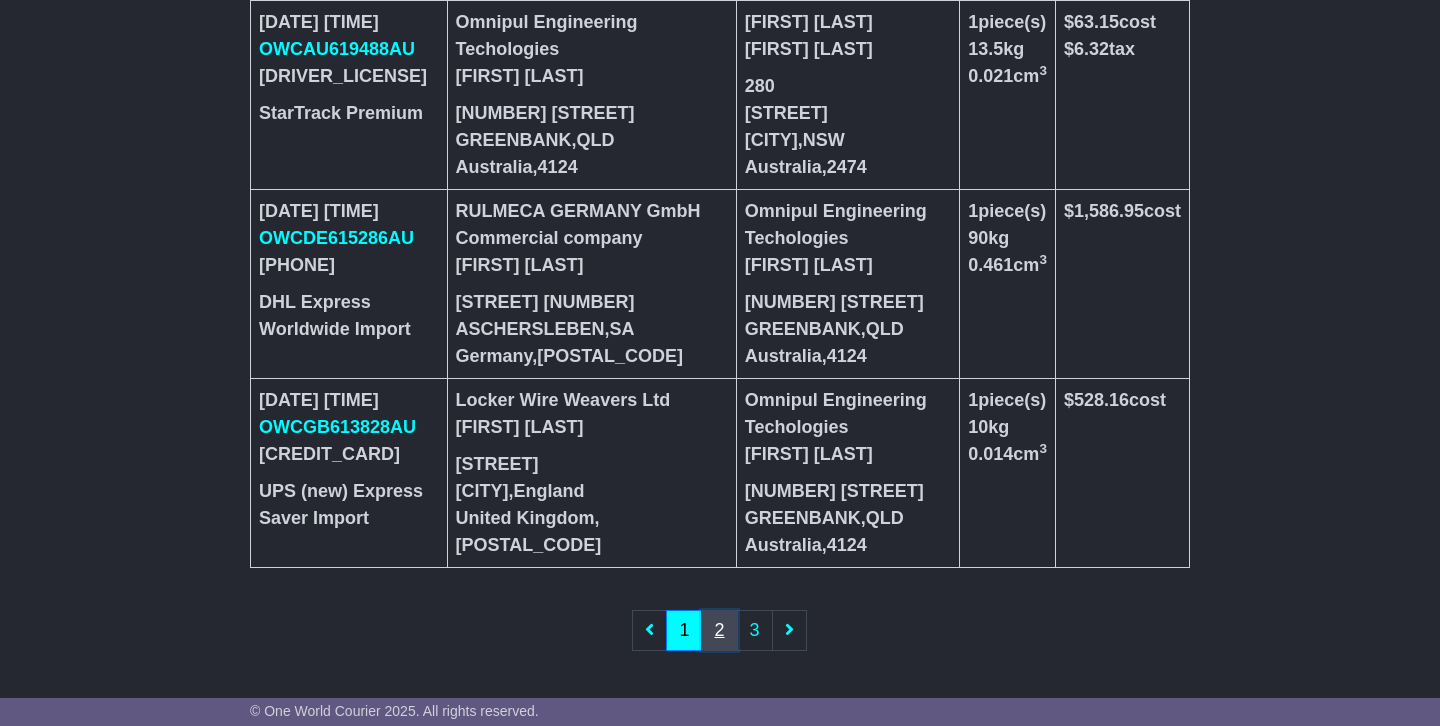 click on "2" at bounding box center (719, 630) 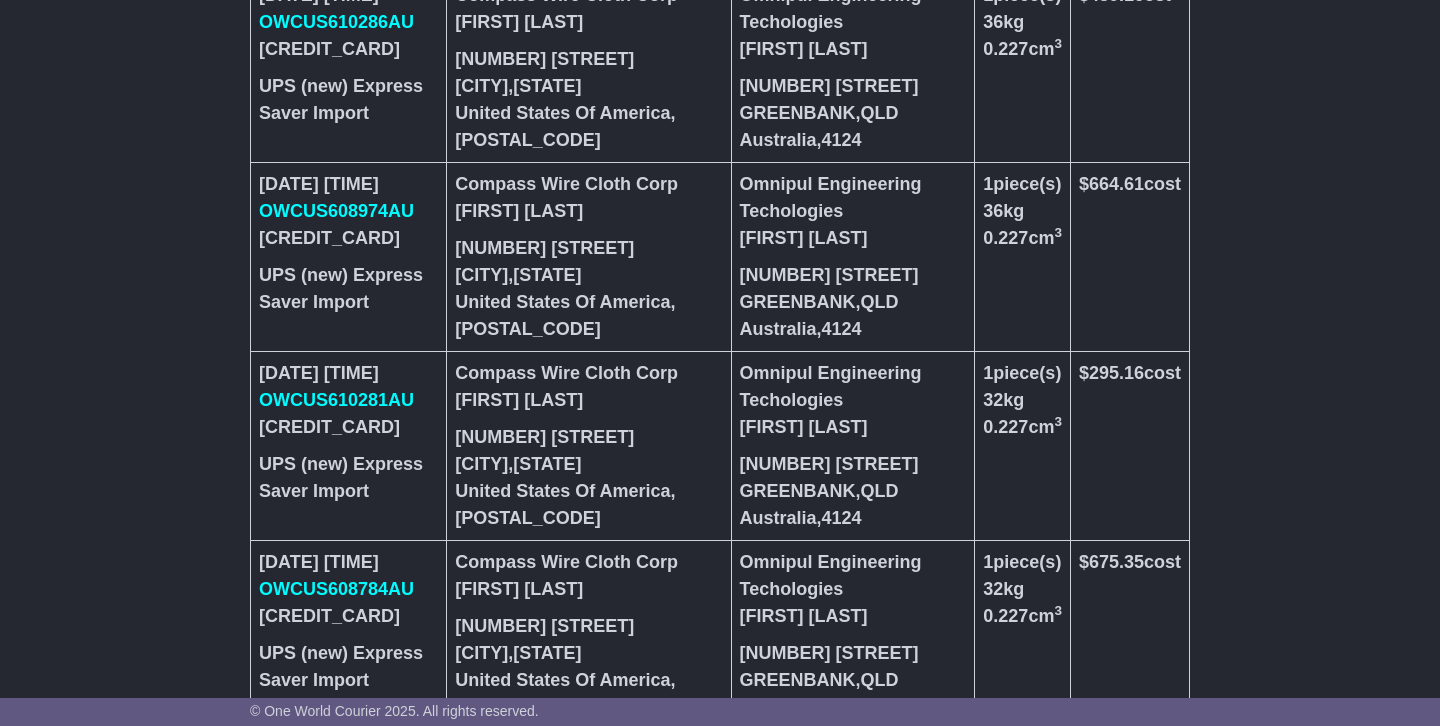 scroll, scrollTop: 1822, scrollLeft: 0, axis: vertical 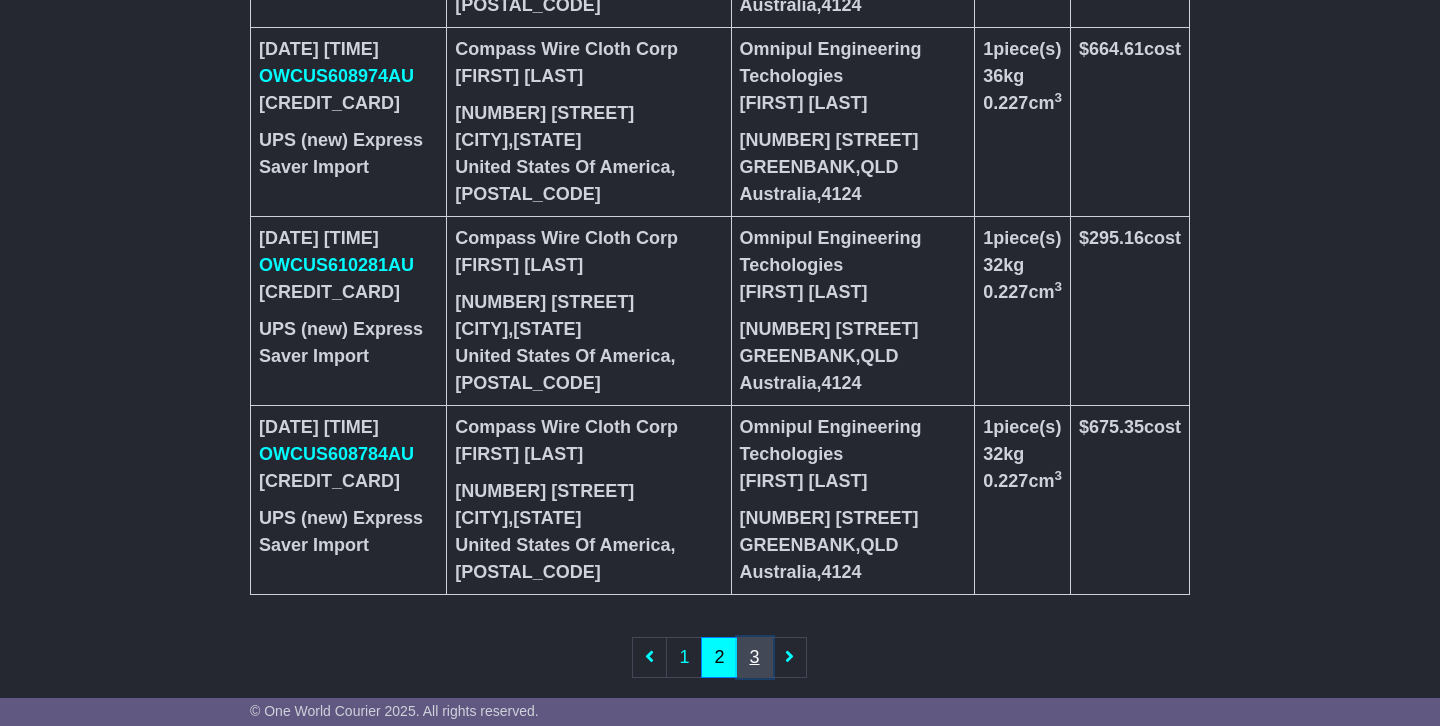 click on "3" at bounding box center [755, 657] 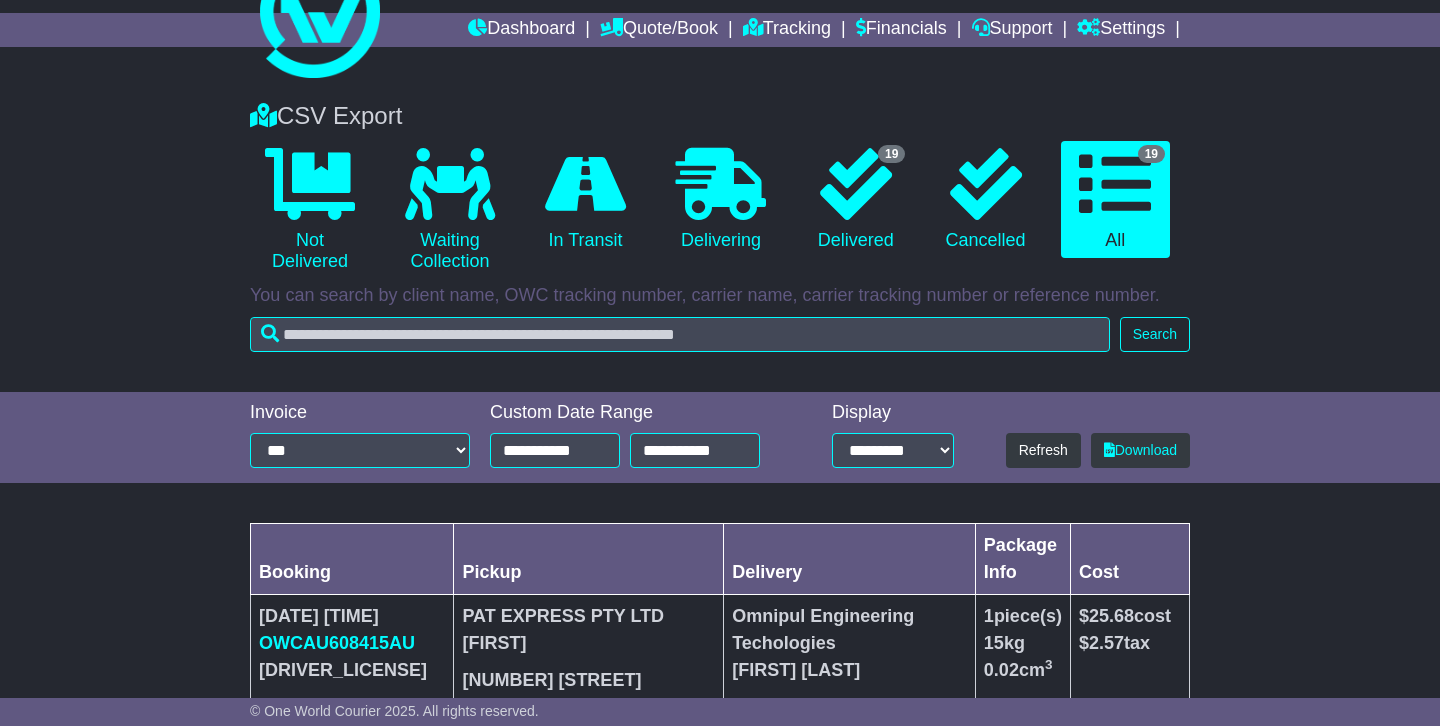 scroll, scrollTop: 769, scrollLeft: 0, axis: vertical 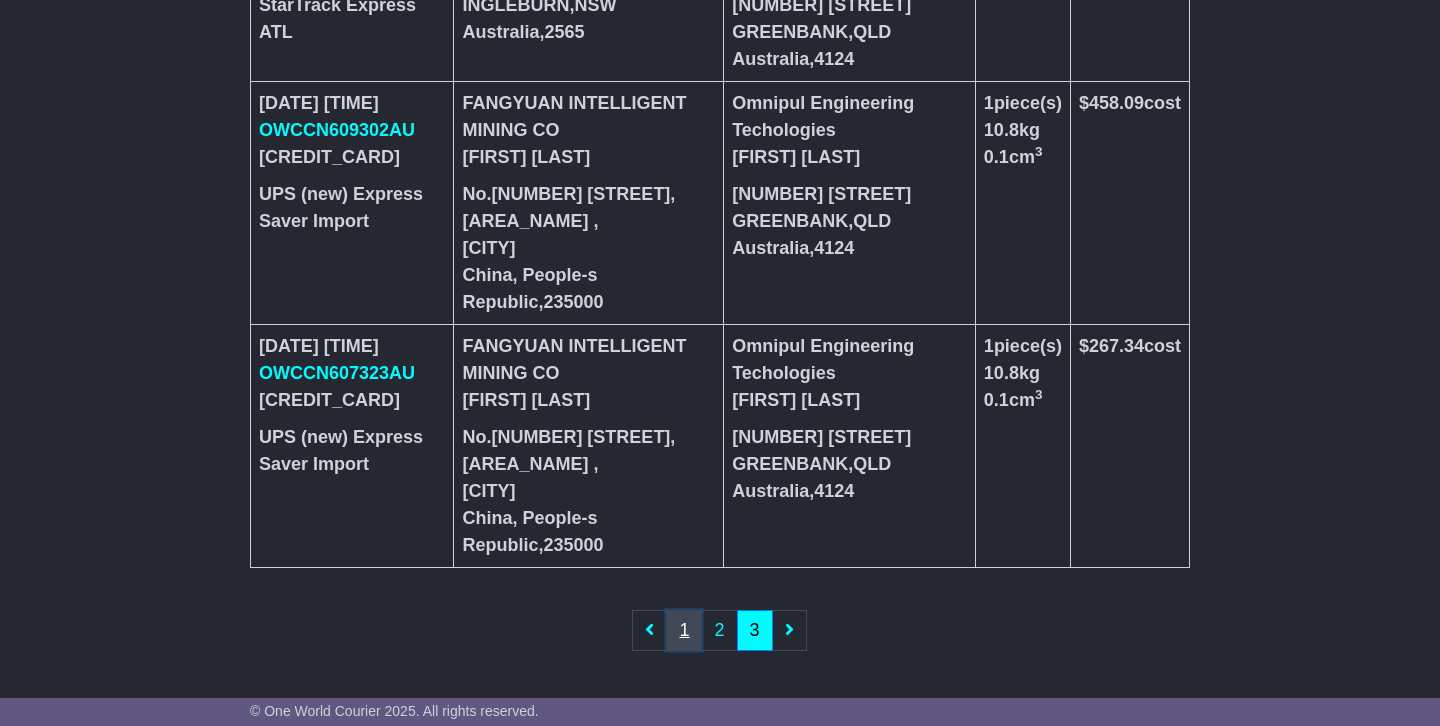 click on "1" at bounding box center [684, 630] 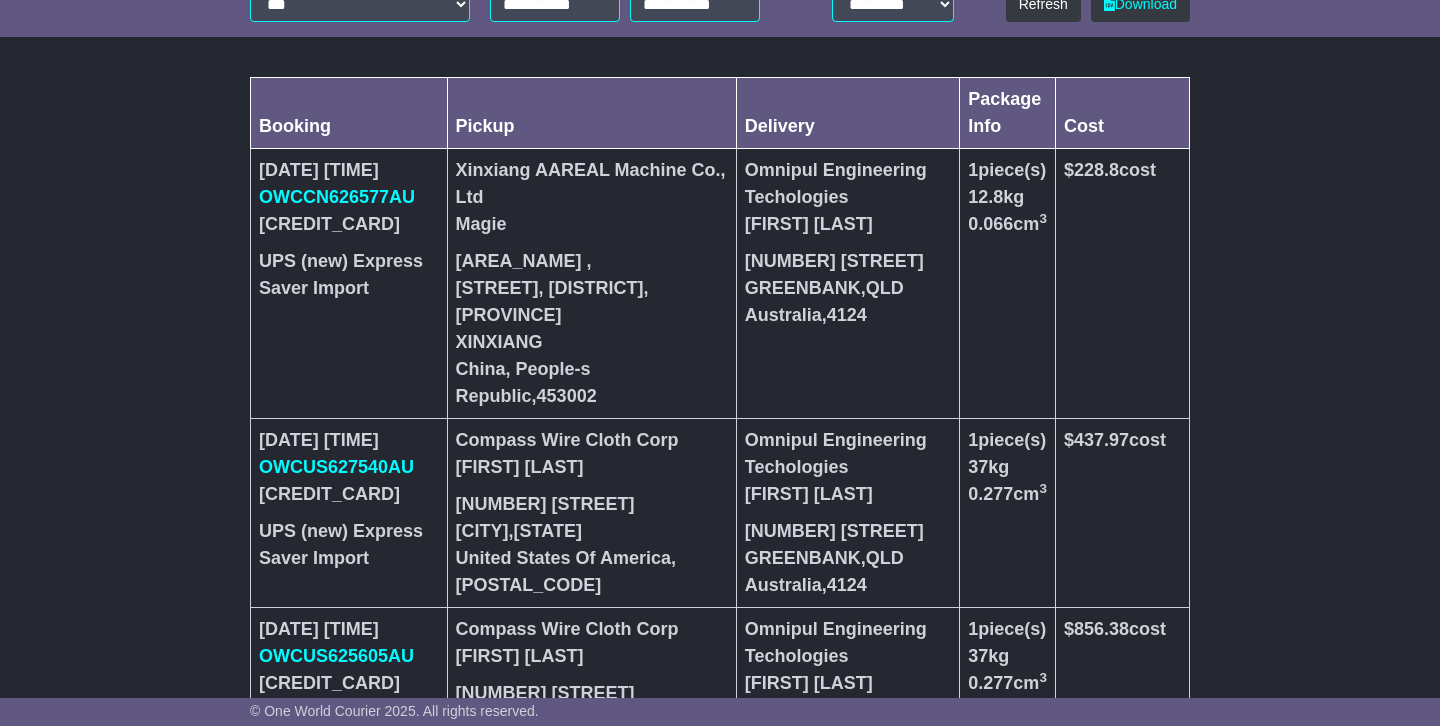 scroll, scrollTop: 519, scrollLeft: 0, axis: vertical 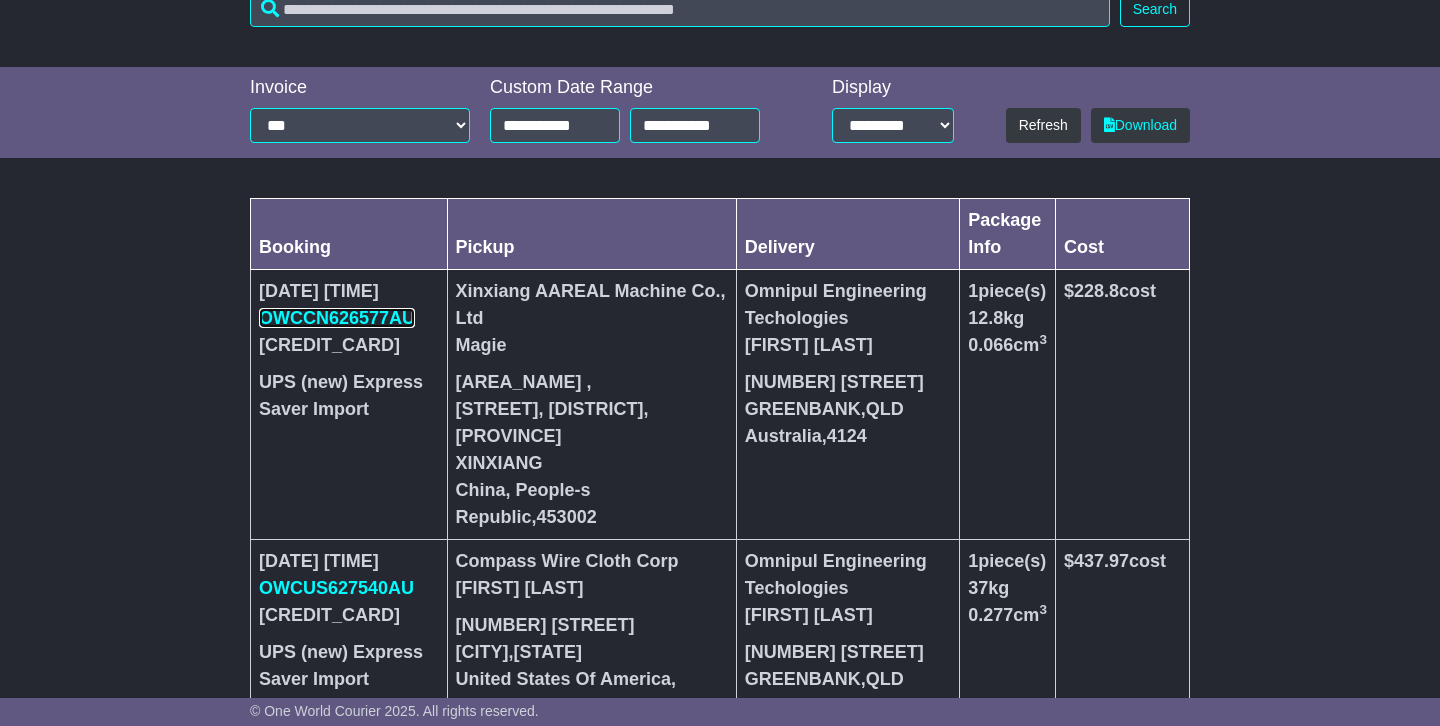 click on "OWCCN626577AU" at bounding box center (337, 318) 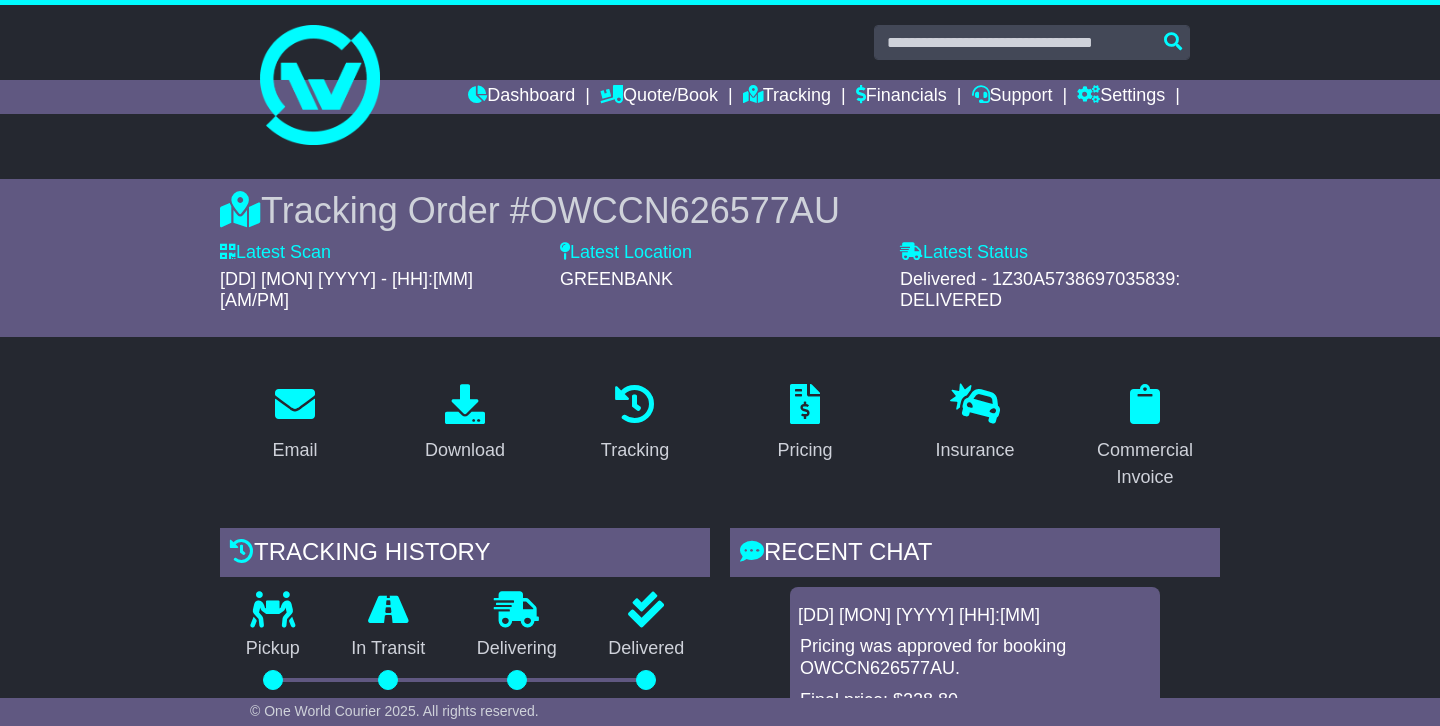 scroll, scrollTop: 0, scrollLeft: 0, axis: both 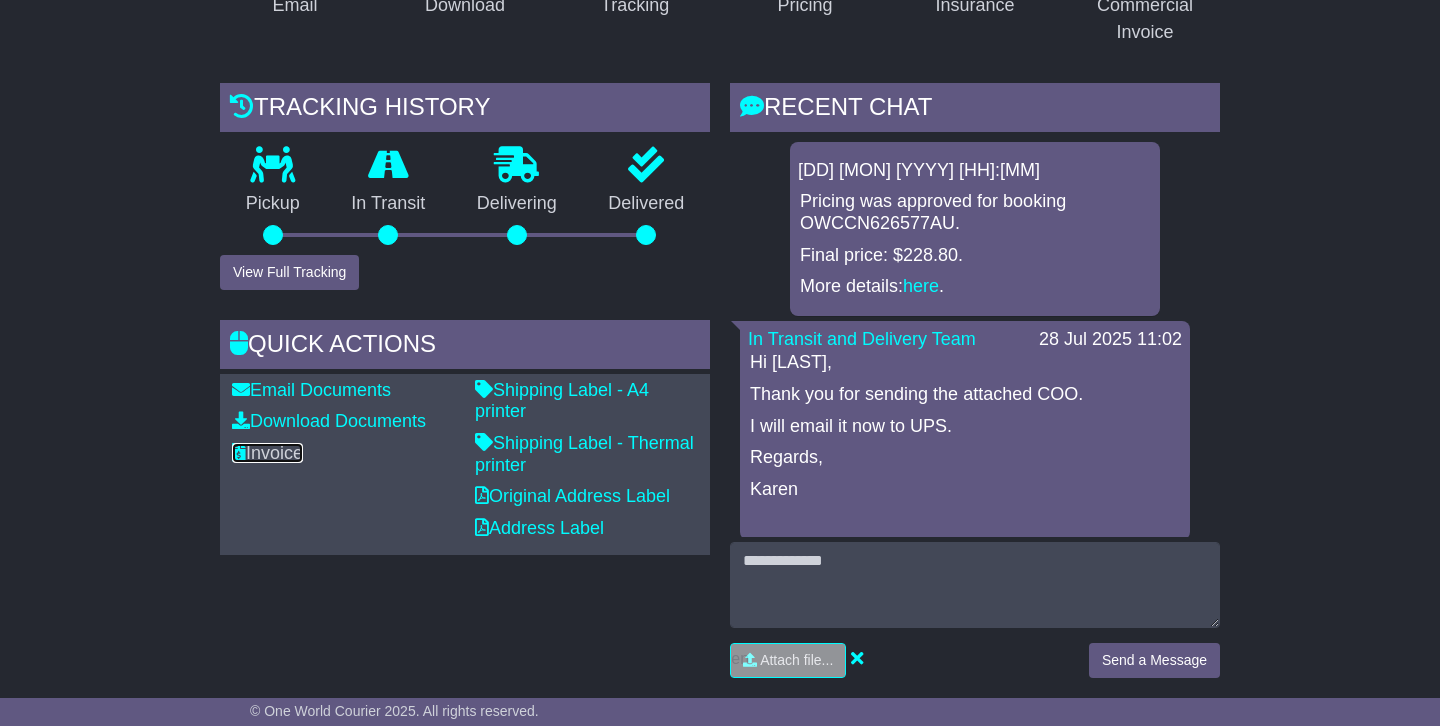 click on "Invoice" at bounding box center (267, 453) 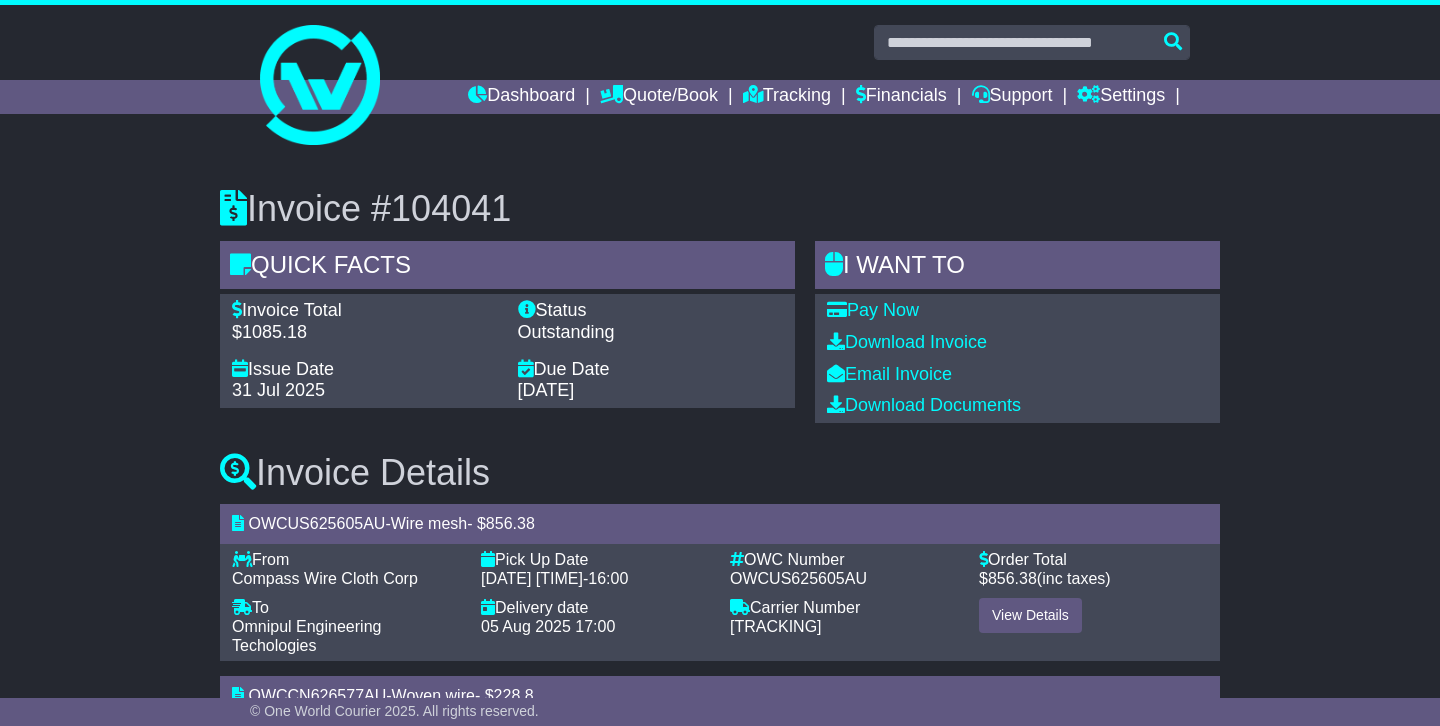 scroll, scrollTop: 0, scrollLeft: 0, axis: both 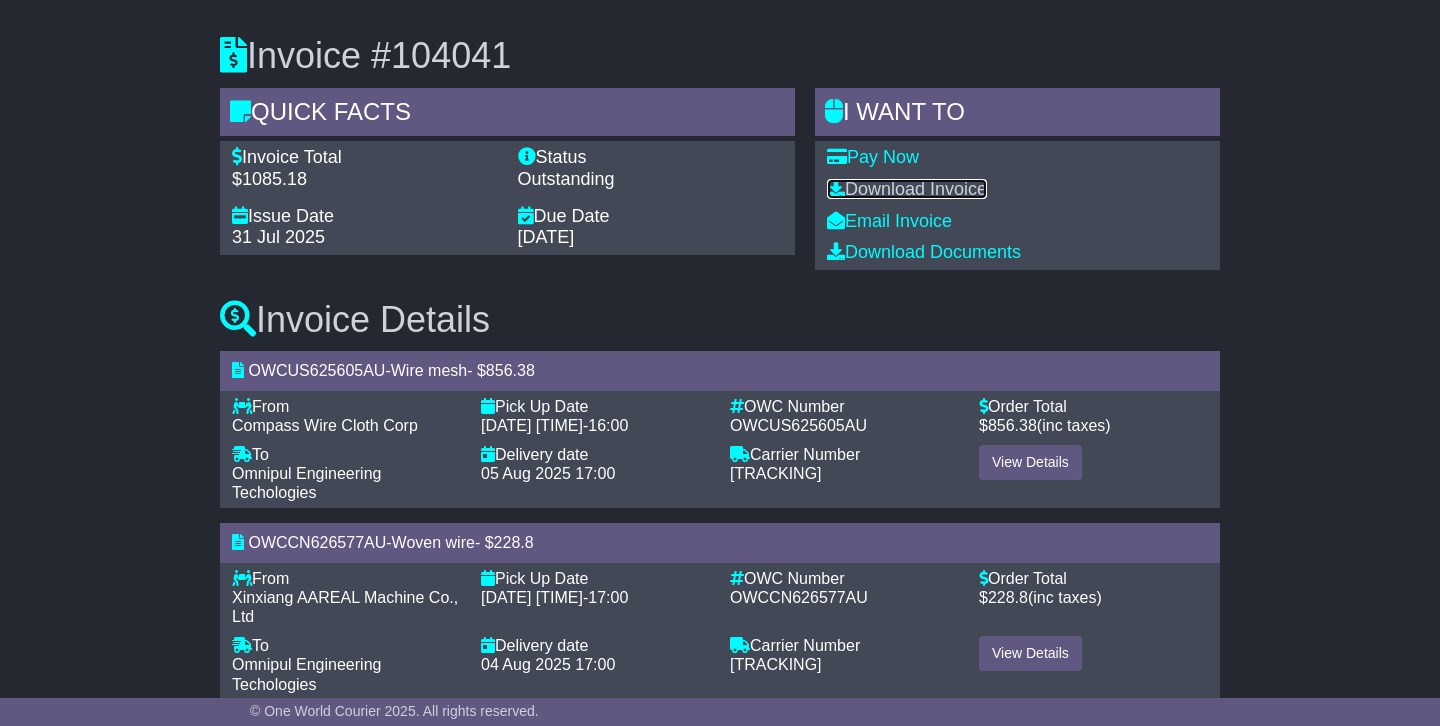 click at bounding box center [836, 188] 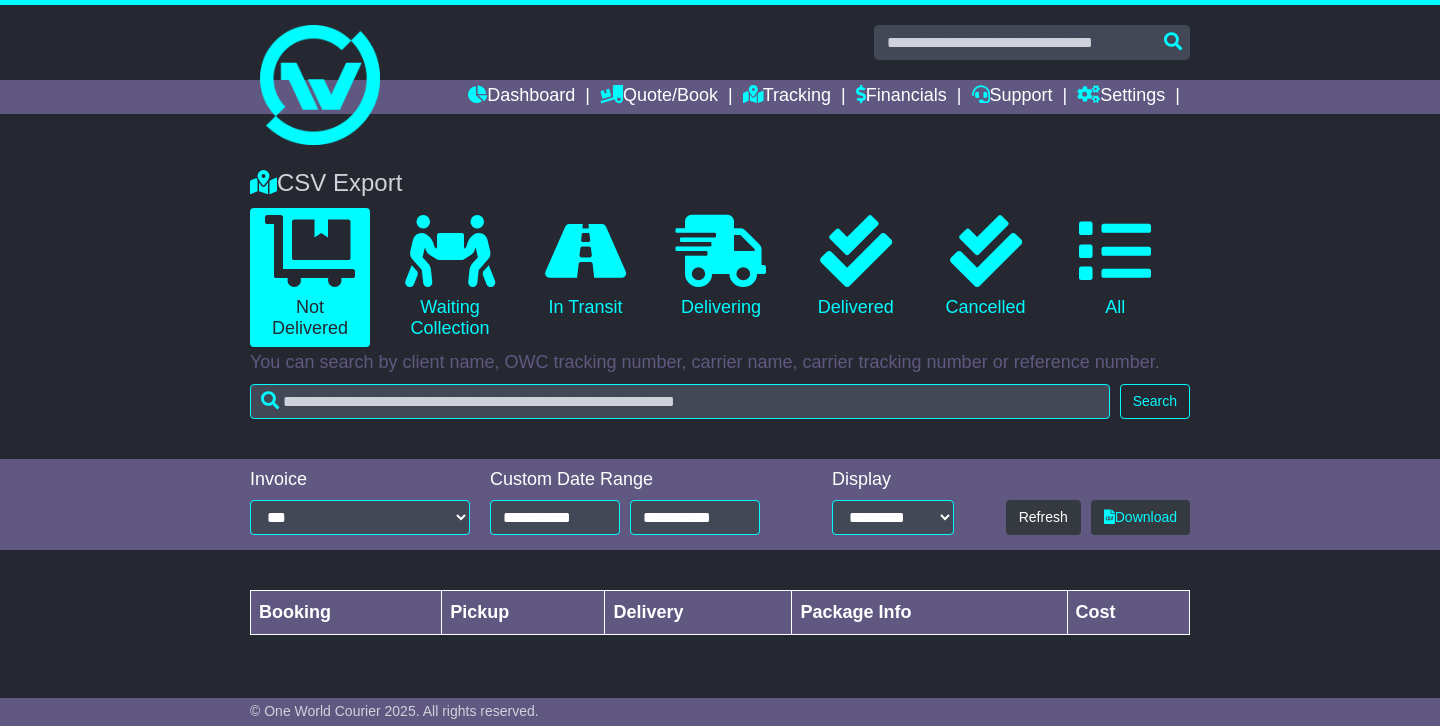 scroll, scrollTop: 0, scrollLeft: 0, axis: both 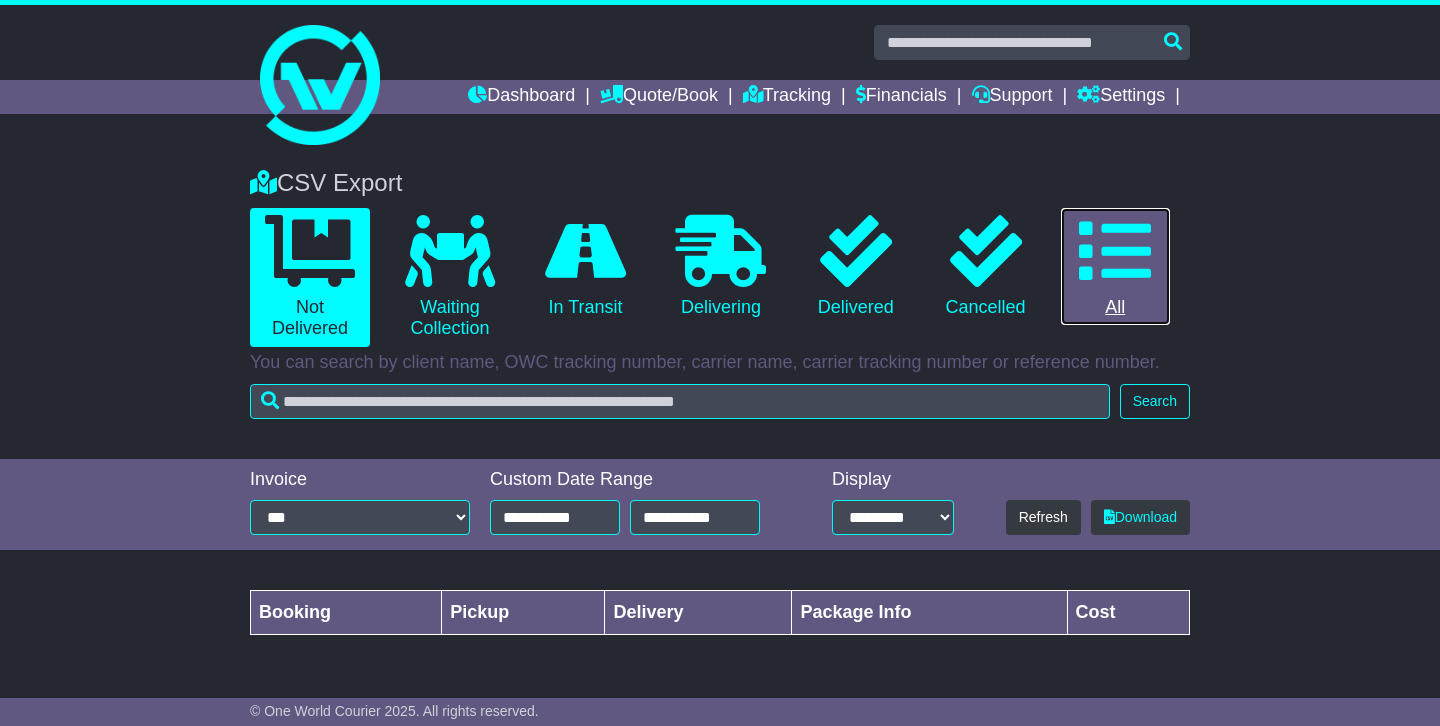 click at bounding box center (1115, 251) 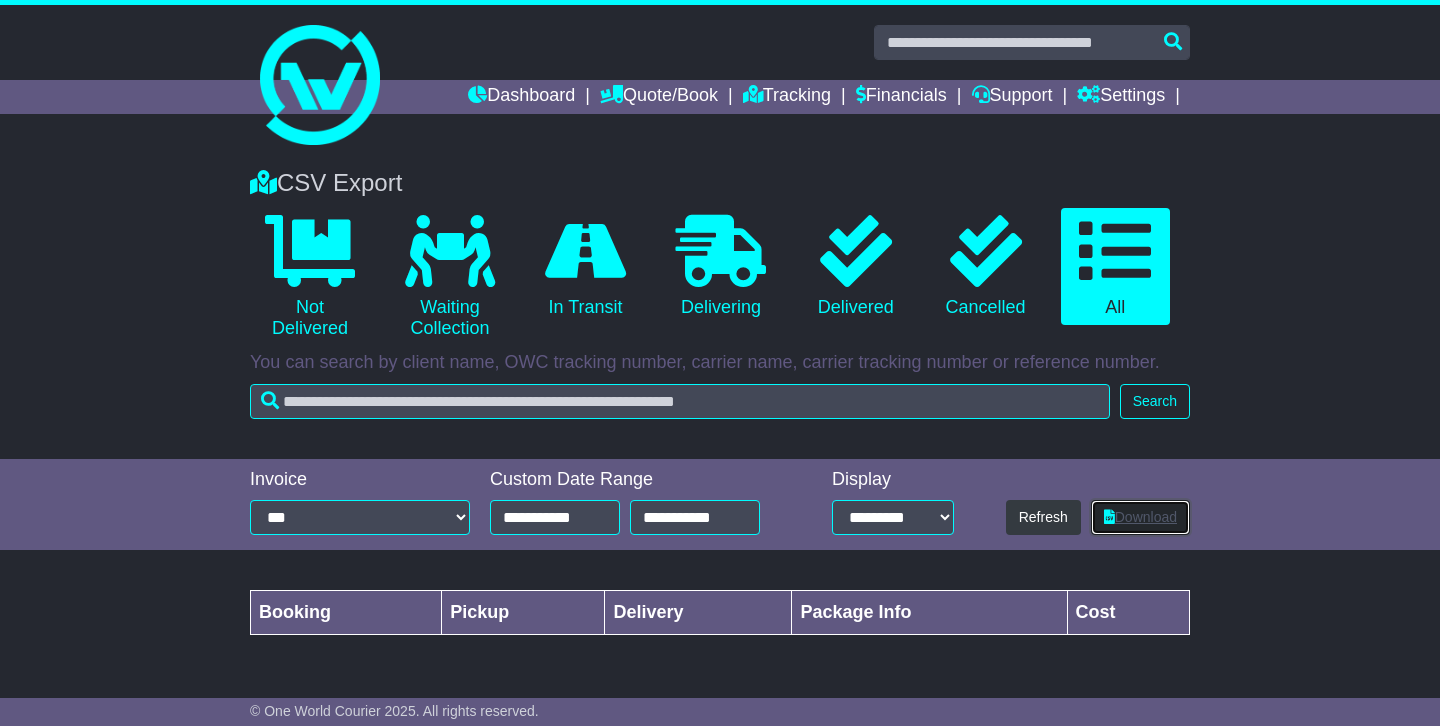 click on "Download" at bounding box center (1140, 517) 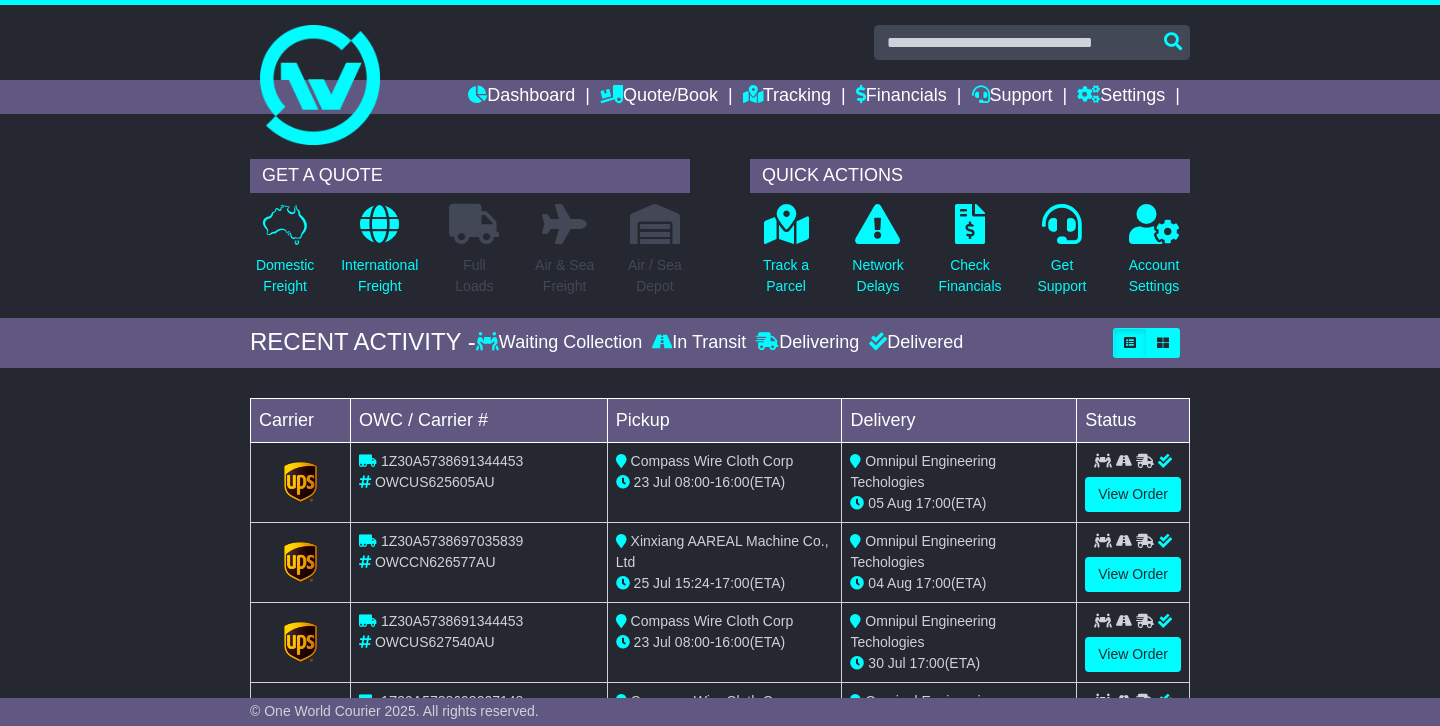 scroll, scrollTop: 0, scrollLeft: 0, axis: both 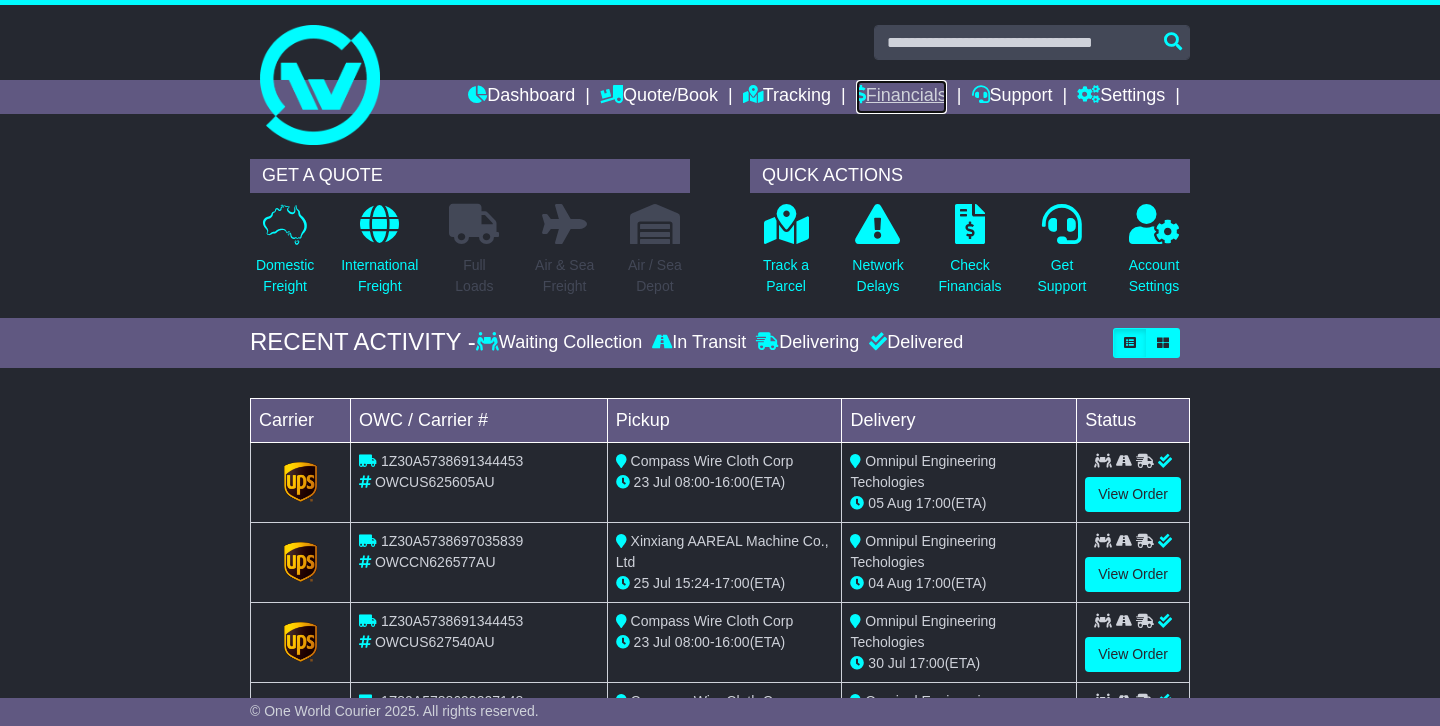 click on "Financials" at bounding box center [901, 97] 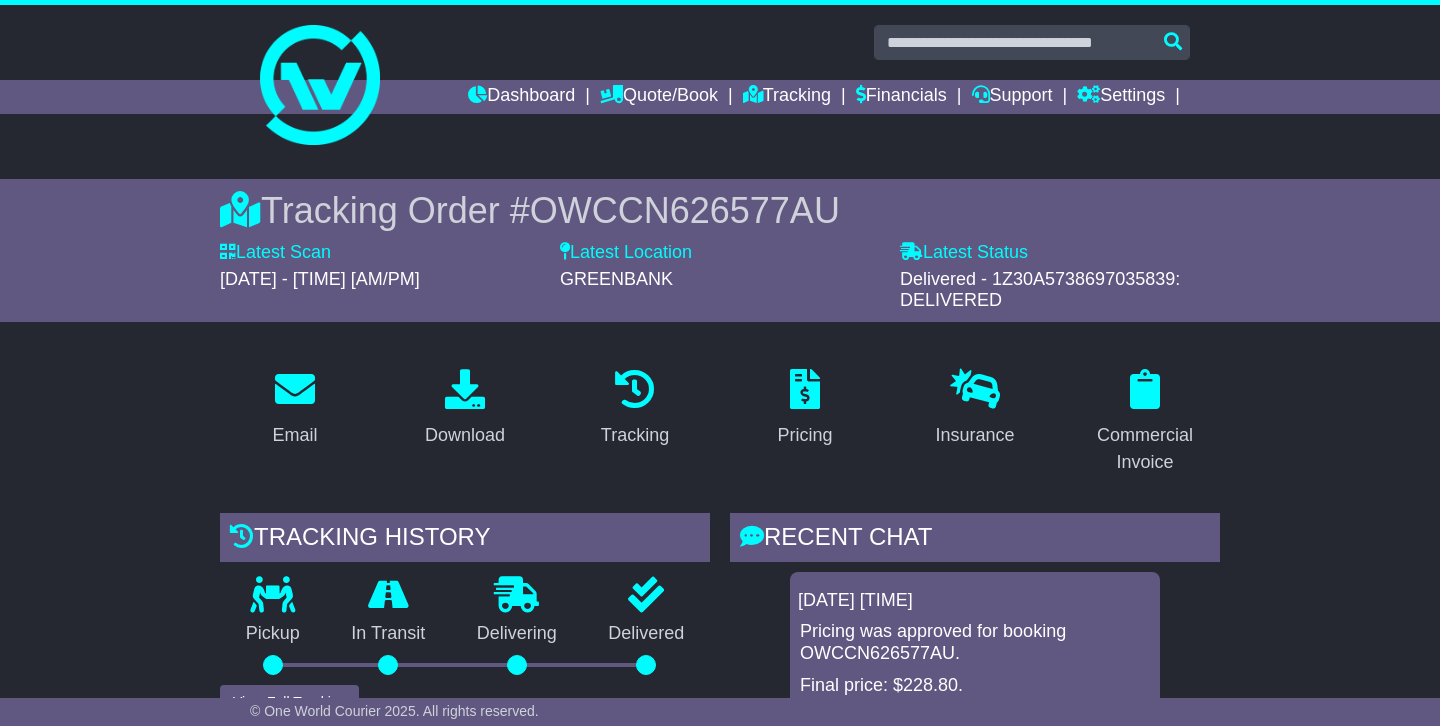 scroll, scrollTop: 0, scrollLeft: 0, axis: both 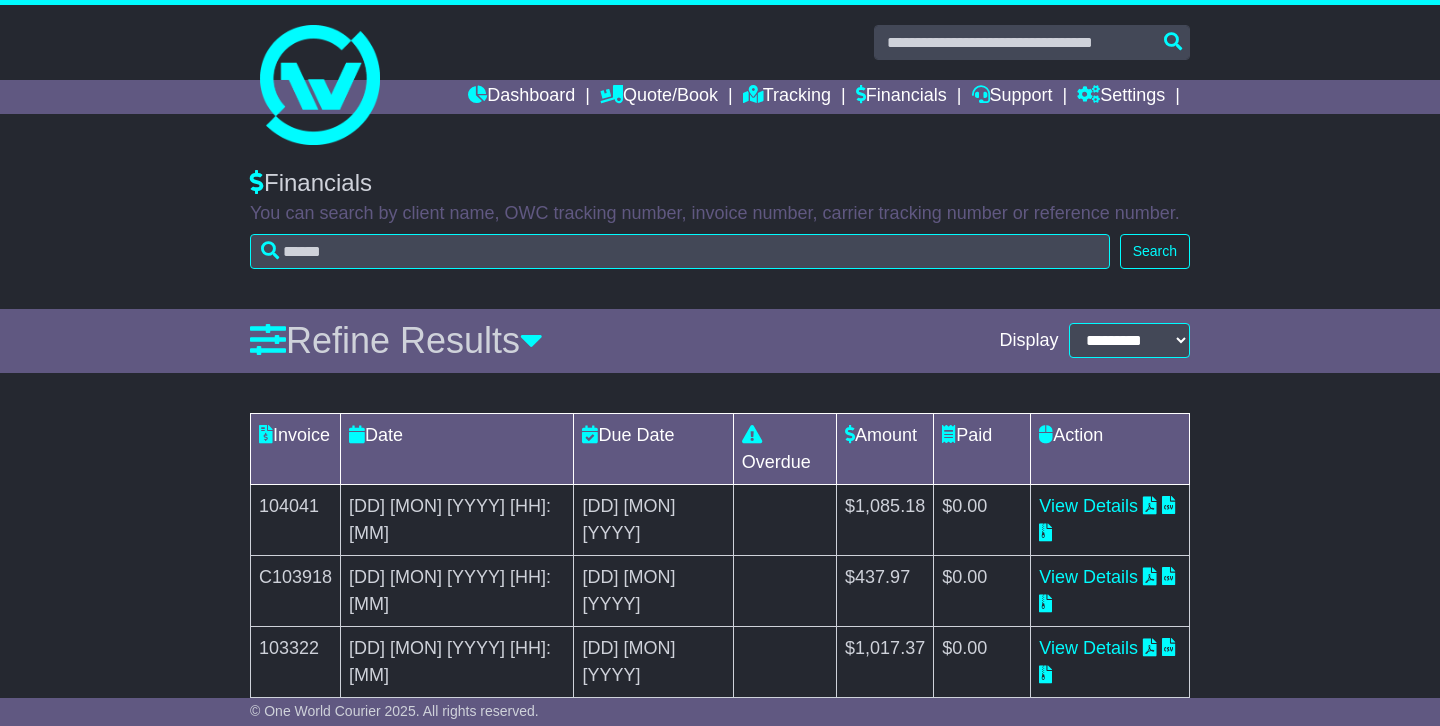 click on "Invoice
Date
Due Date
Overdue
Amount
Paid
Action
104041
[DD] [MON] [YYYY] [HH]:[MM]
[DD] [MON] [YYYY]
0 day(s)
Payment In Process
$1,085.18
$0.00
View Details
C103918
[DD] [MON] [YYYY] [HH]:[MM]
[DD] [MON] [YYYY]
0 day(s)
Payment In Process
$437.97
$0.00
View Details
103322" at bounding box center [720, 788] 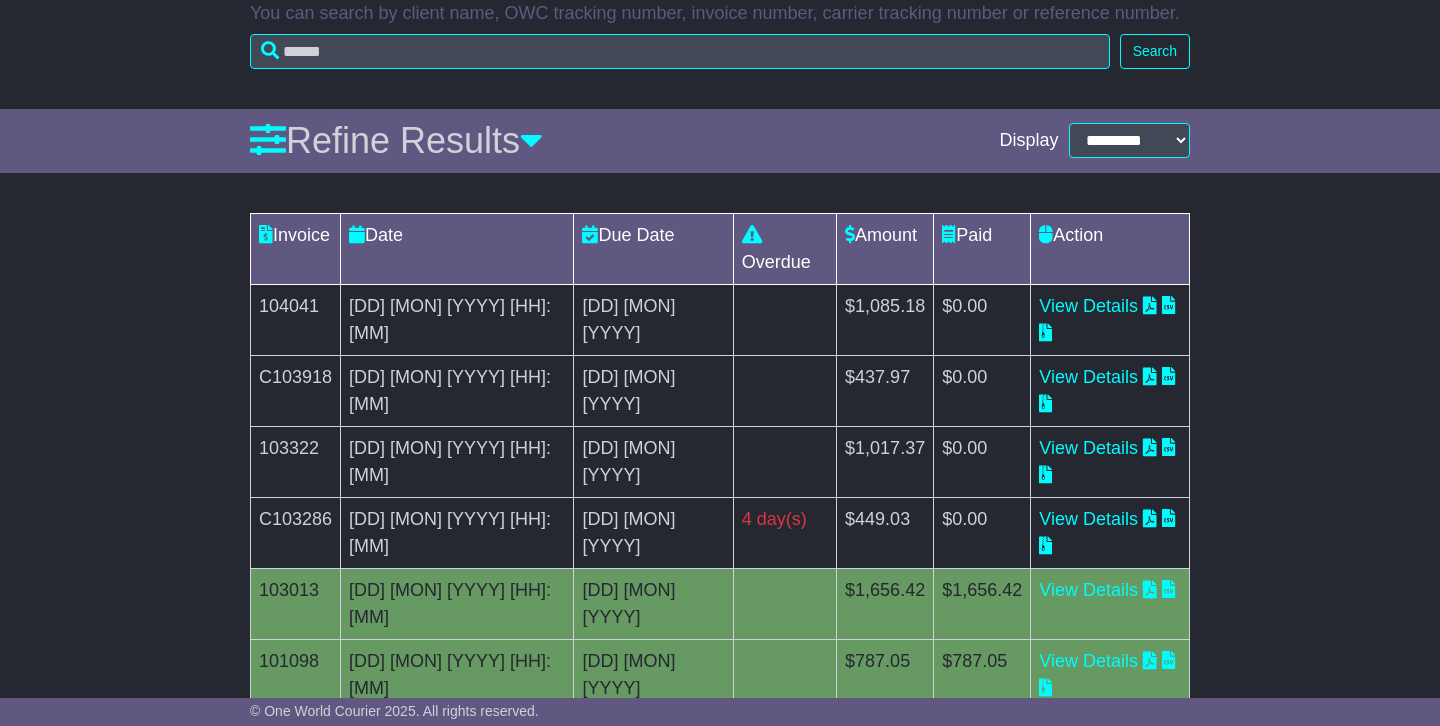 scroll, scrollTop: 241, scrollLeft: 0, axis: vertical 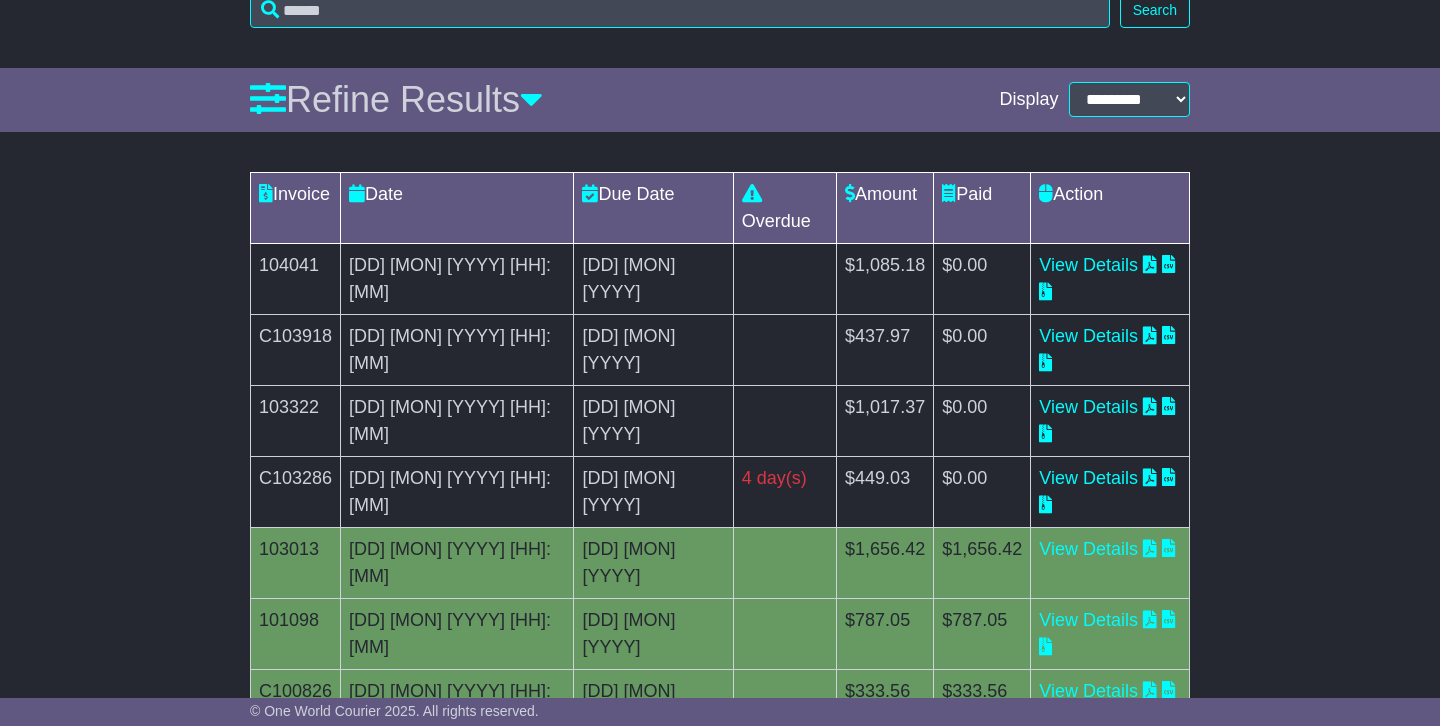 click on "2" at bounding box center [592, 874] 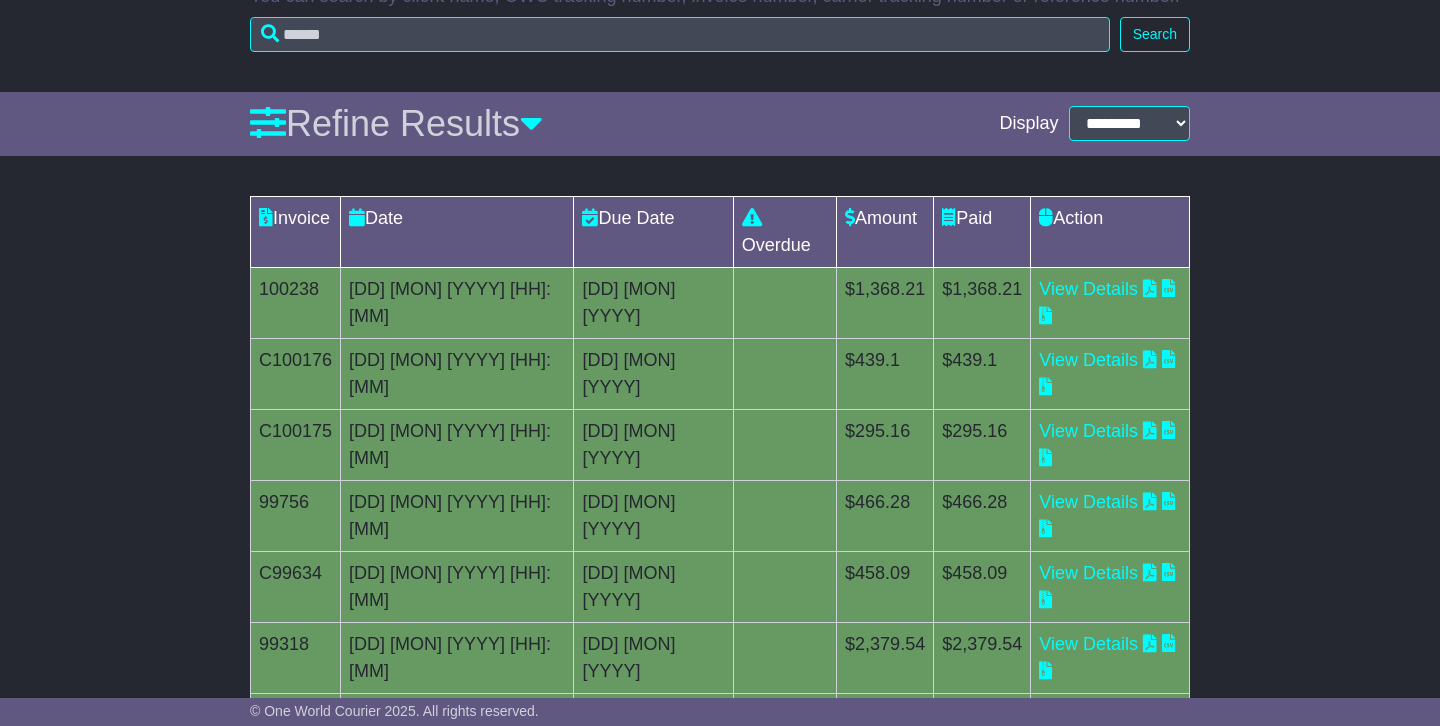 scroll, scrollTop: 241, scrollLeft: 0, axis: vertical 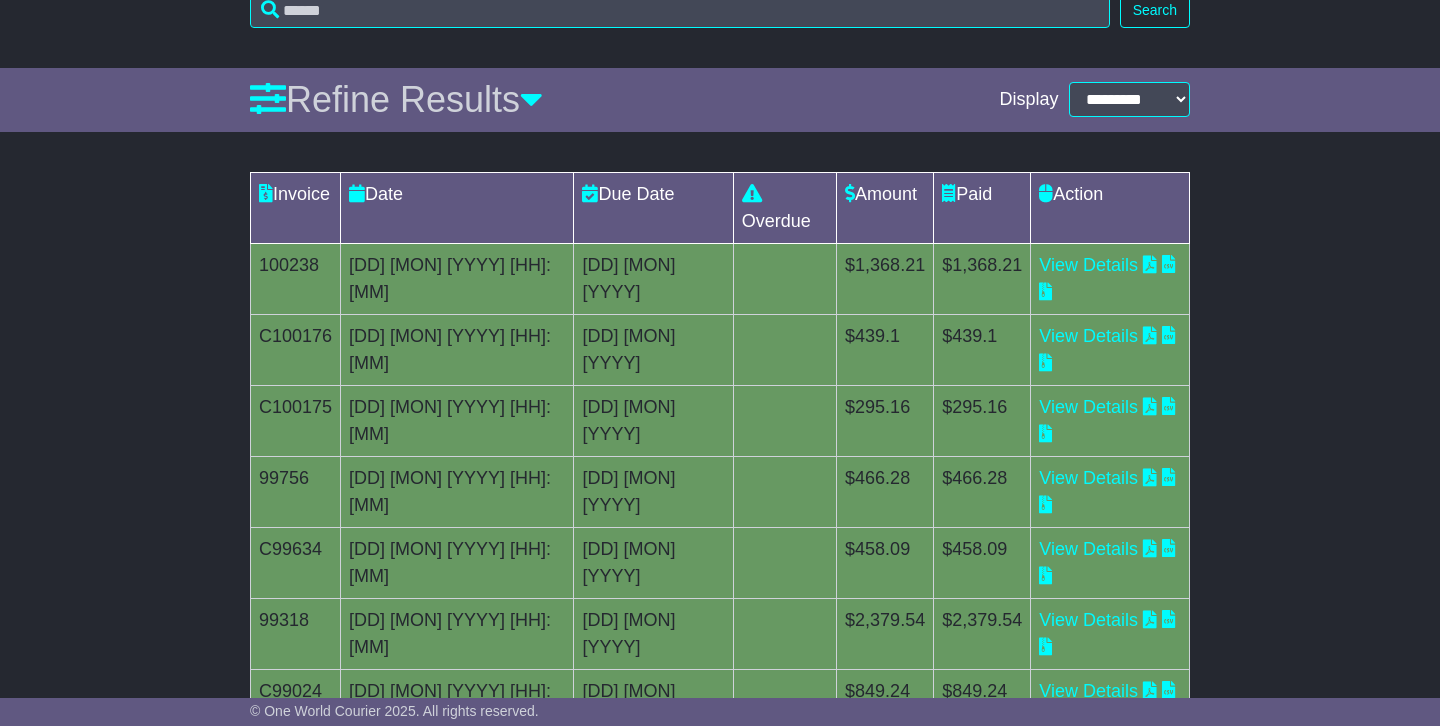 click on "1" at bounding box center (557, 874) 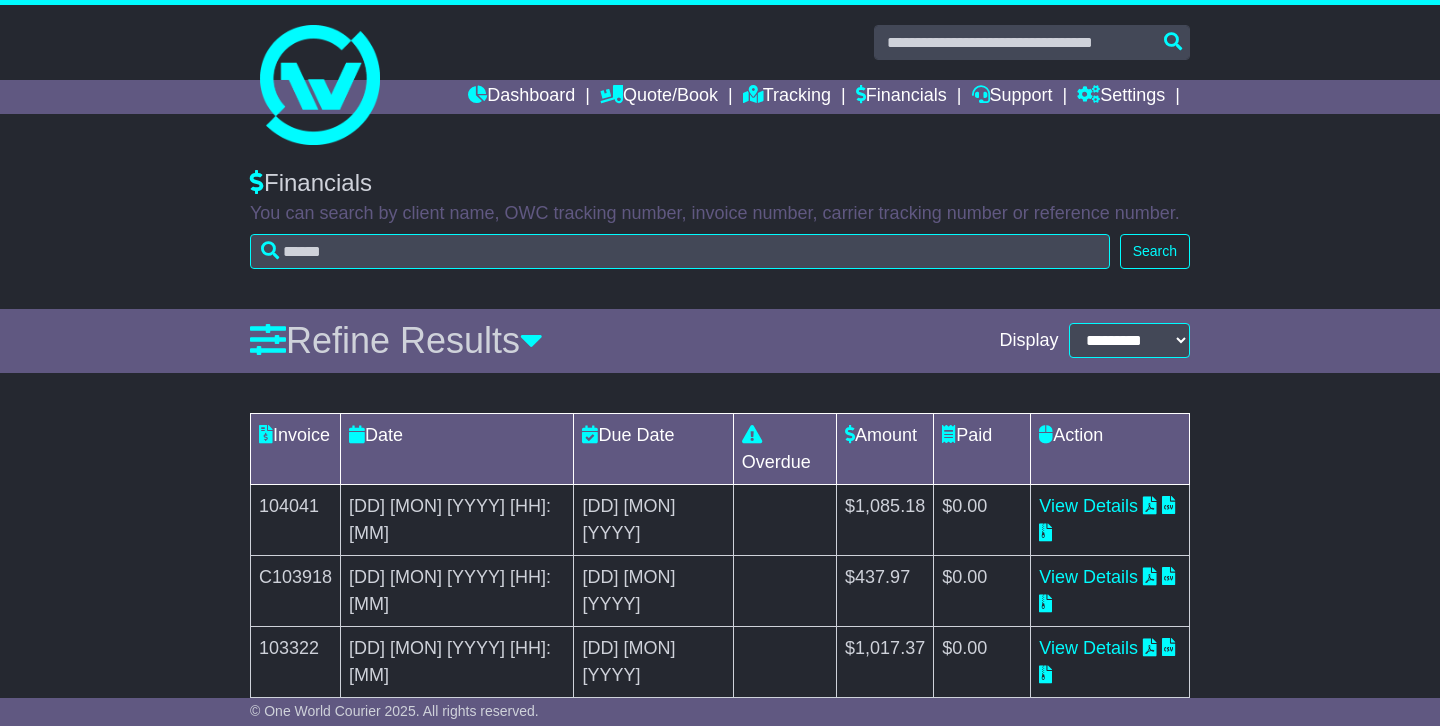 click on "[DD] [MON] [YYYY]" at bounding box center (653, 732) 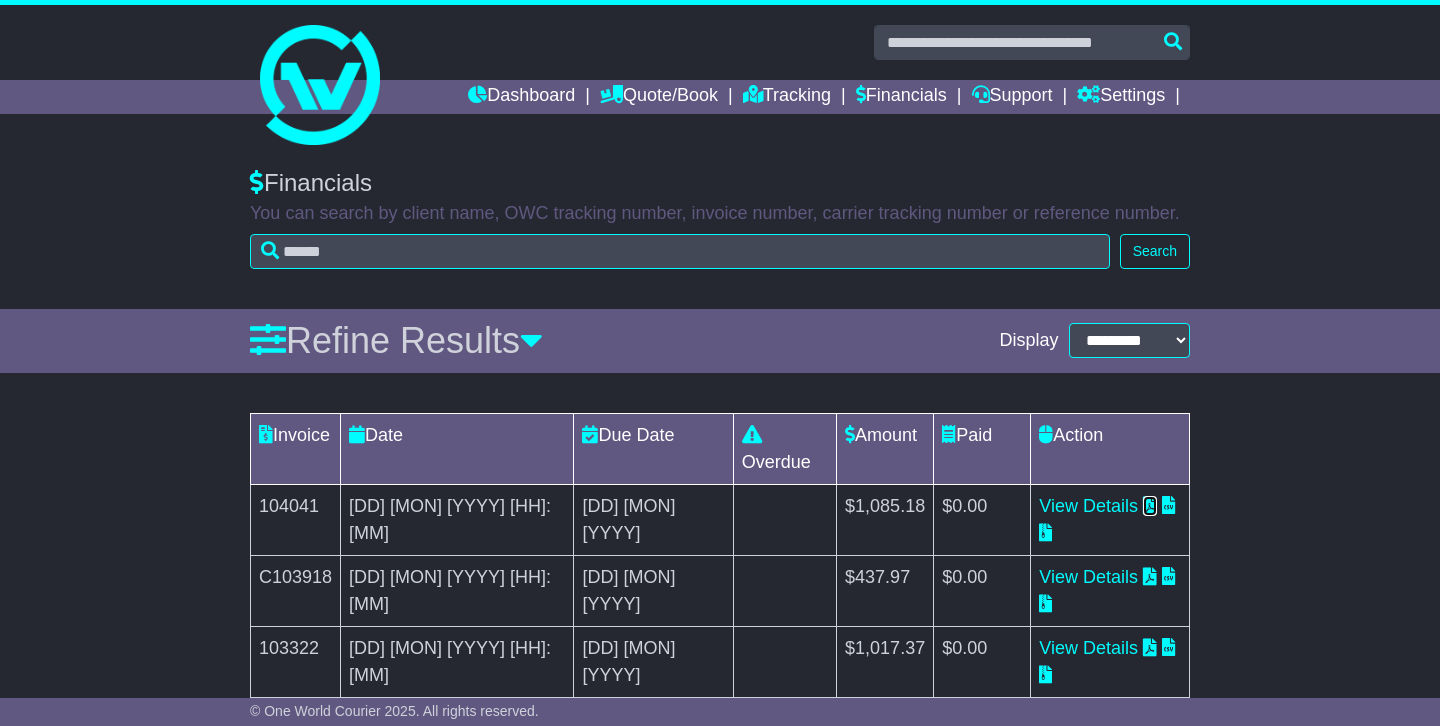 click at bounding box center [1150, 505] 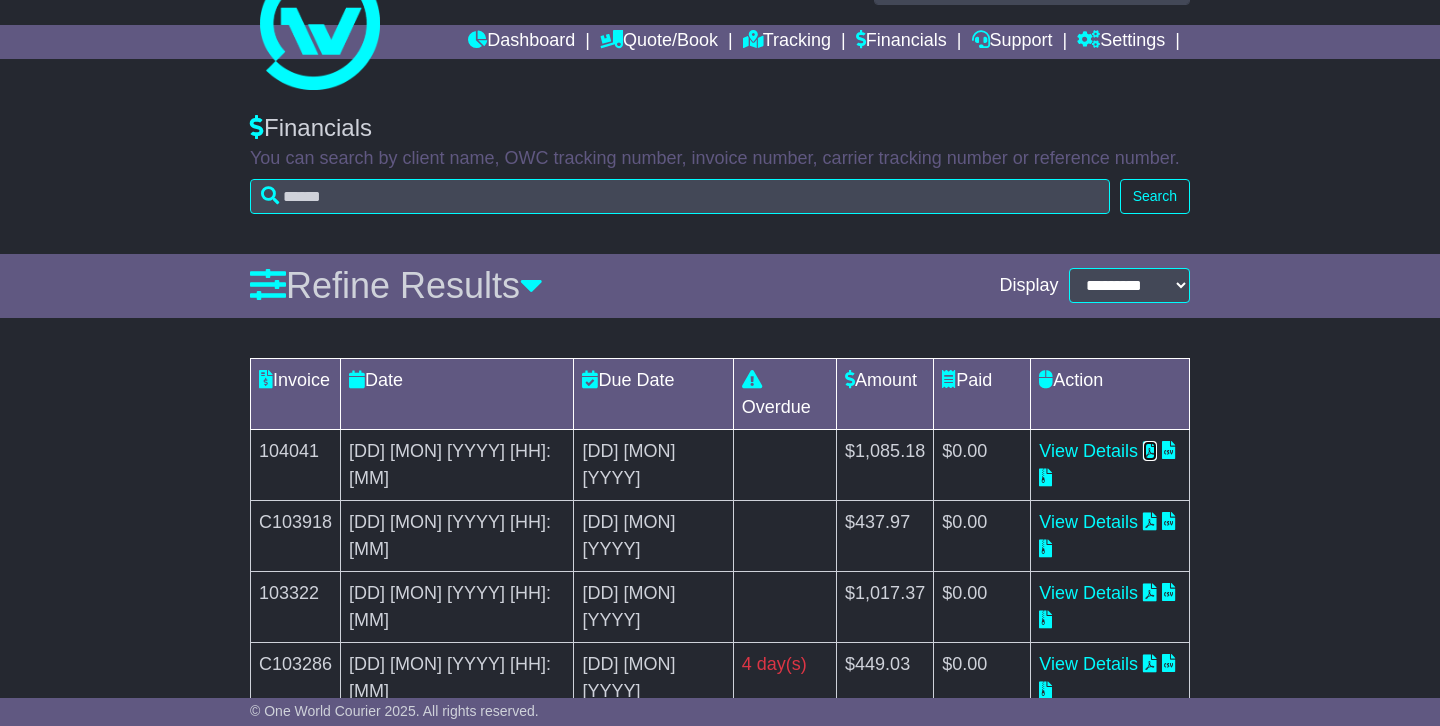 scroll, scrollTop: 59, scrollLeft: 0, axis: vertical 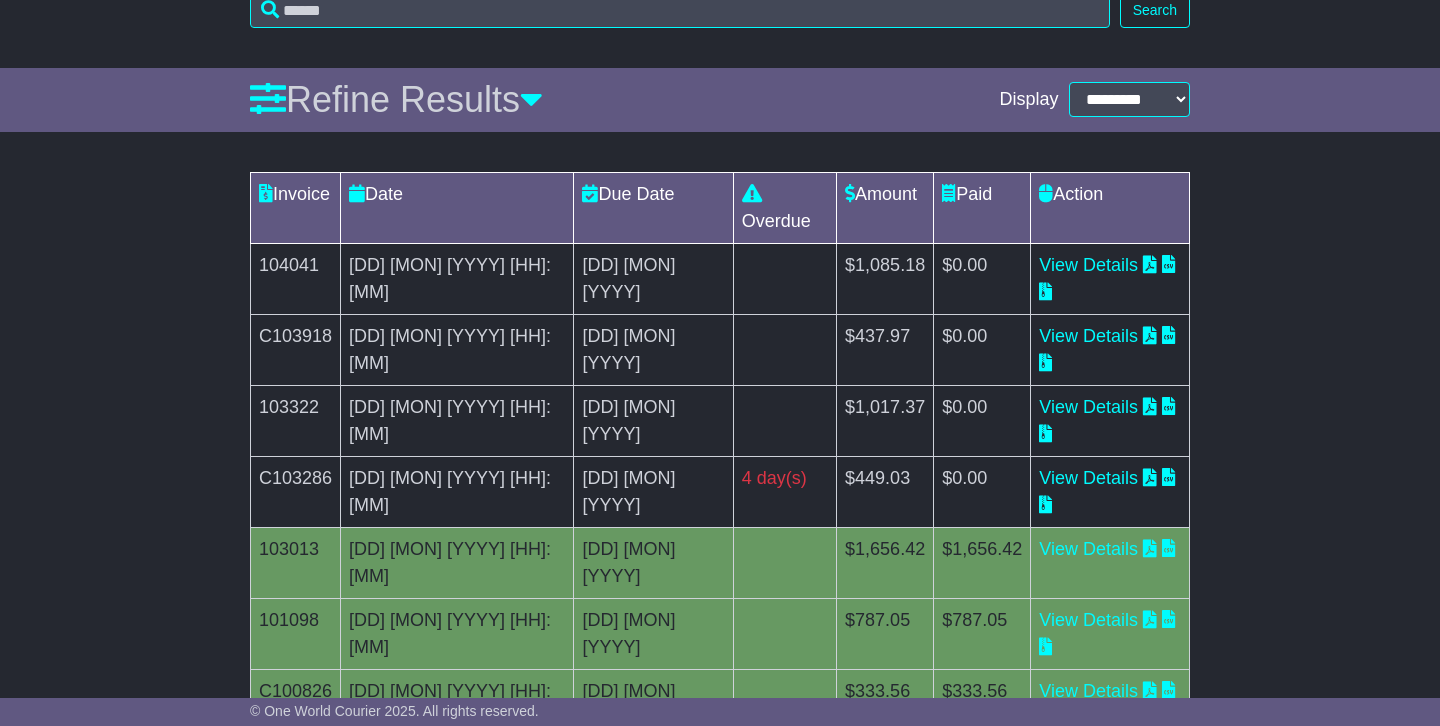 click on "2" at bounding box center [592, 874] 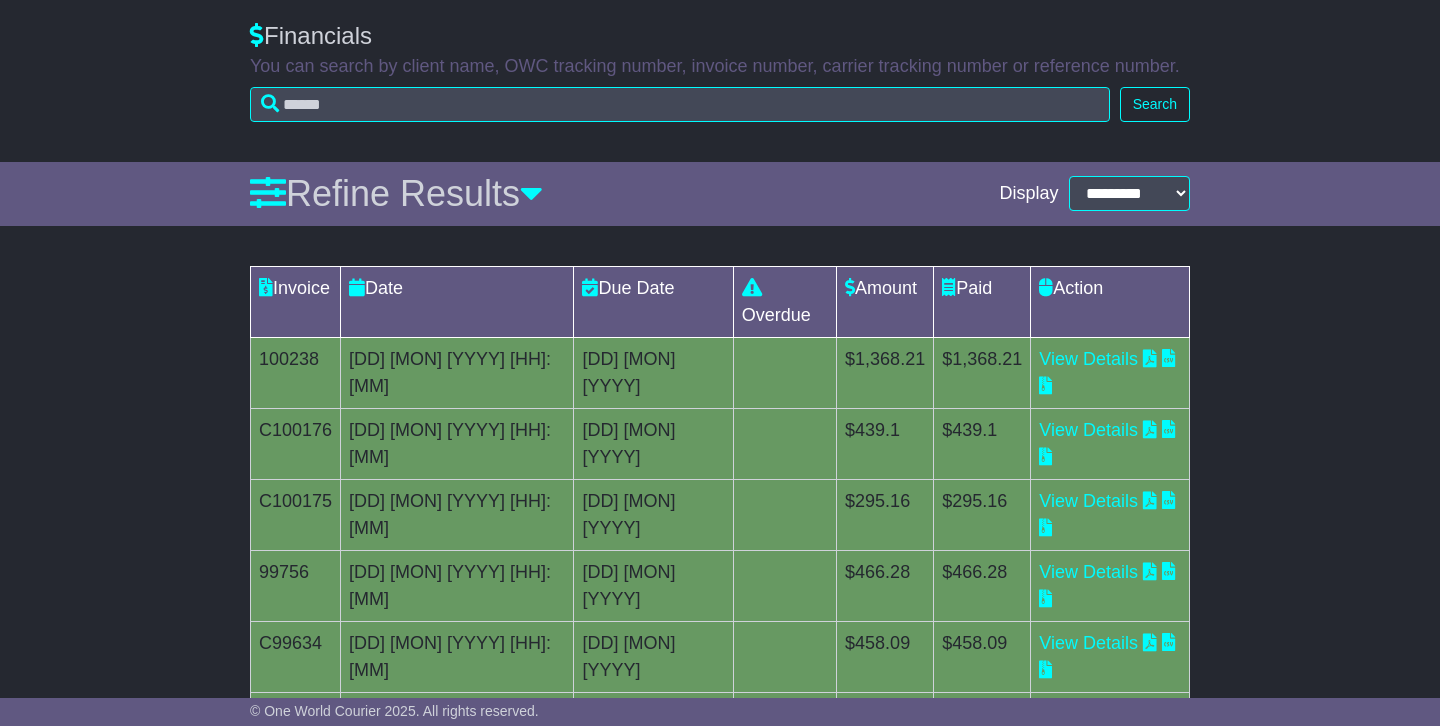 scroll, scrollTop: 241, scrollLeft: 0, axis: vertical 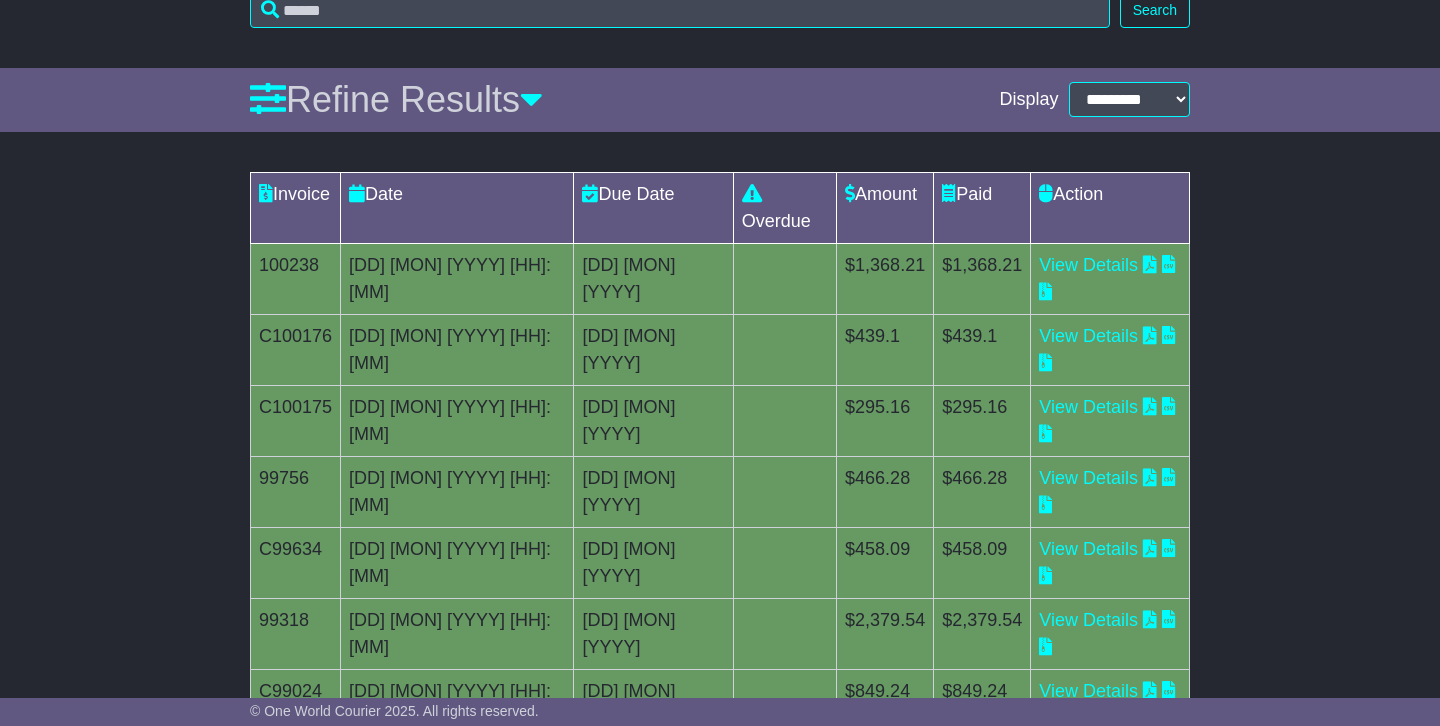 click on "10" at bounding box center (877, 874) 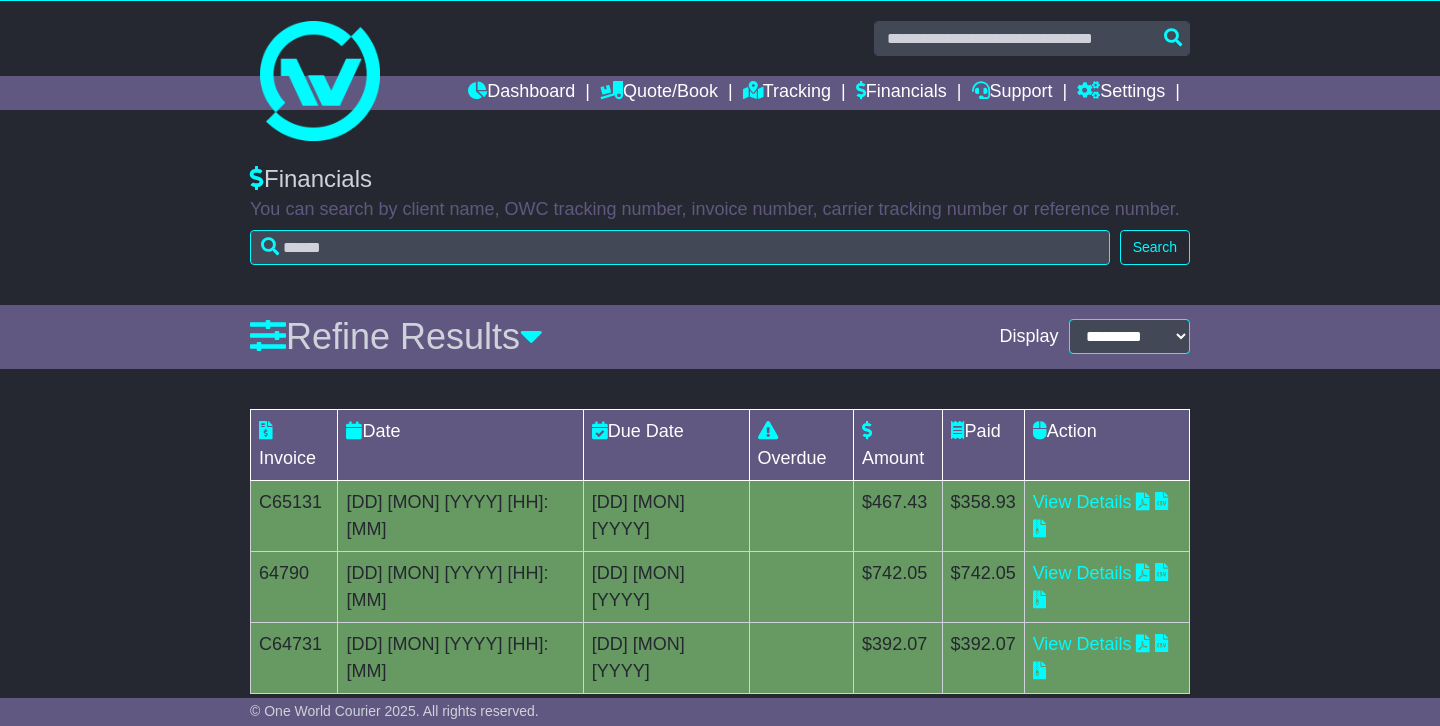 scroll, scrollTop: 0, scrollLeft: 0, axis: both 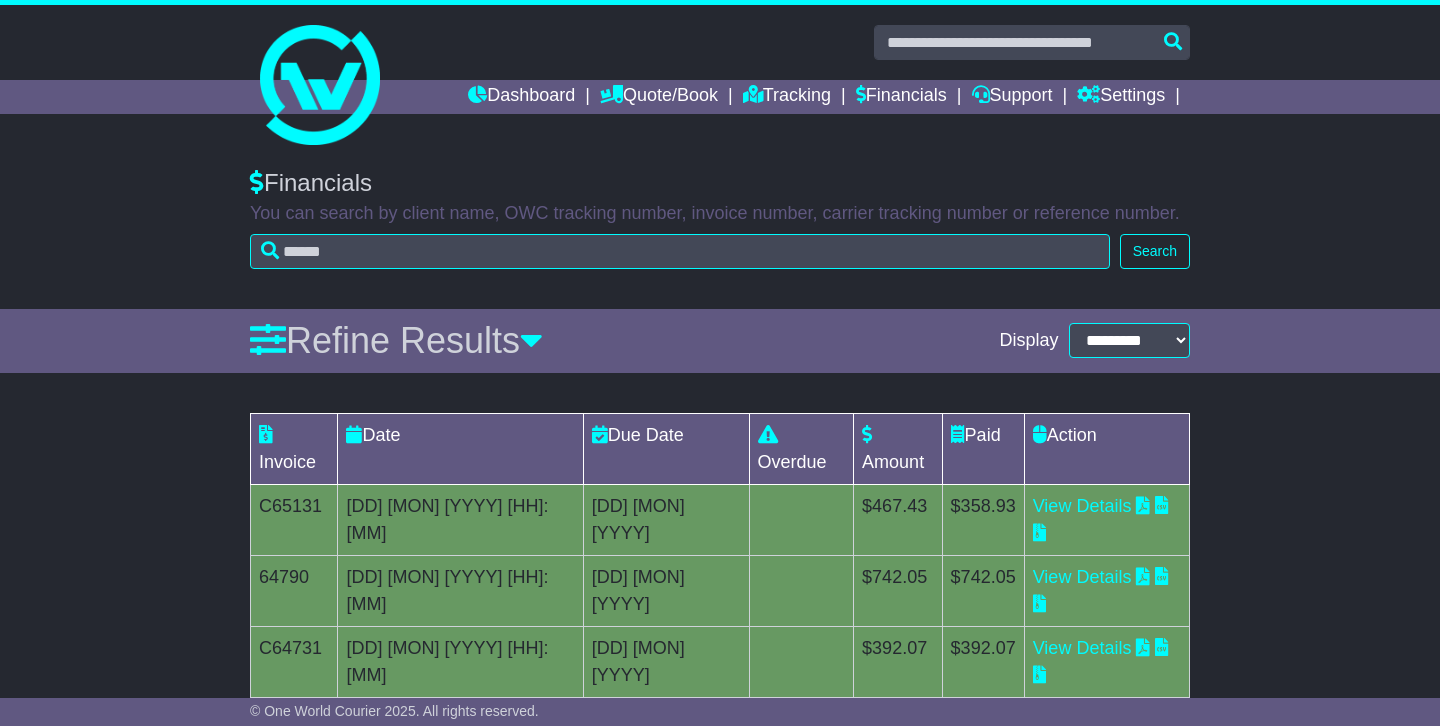 click at bounding box center (522, 759) 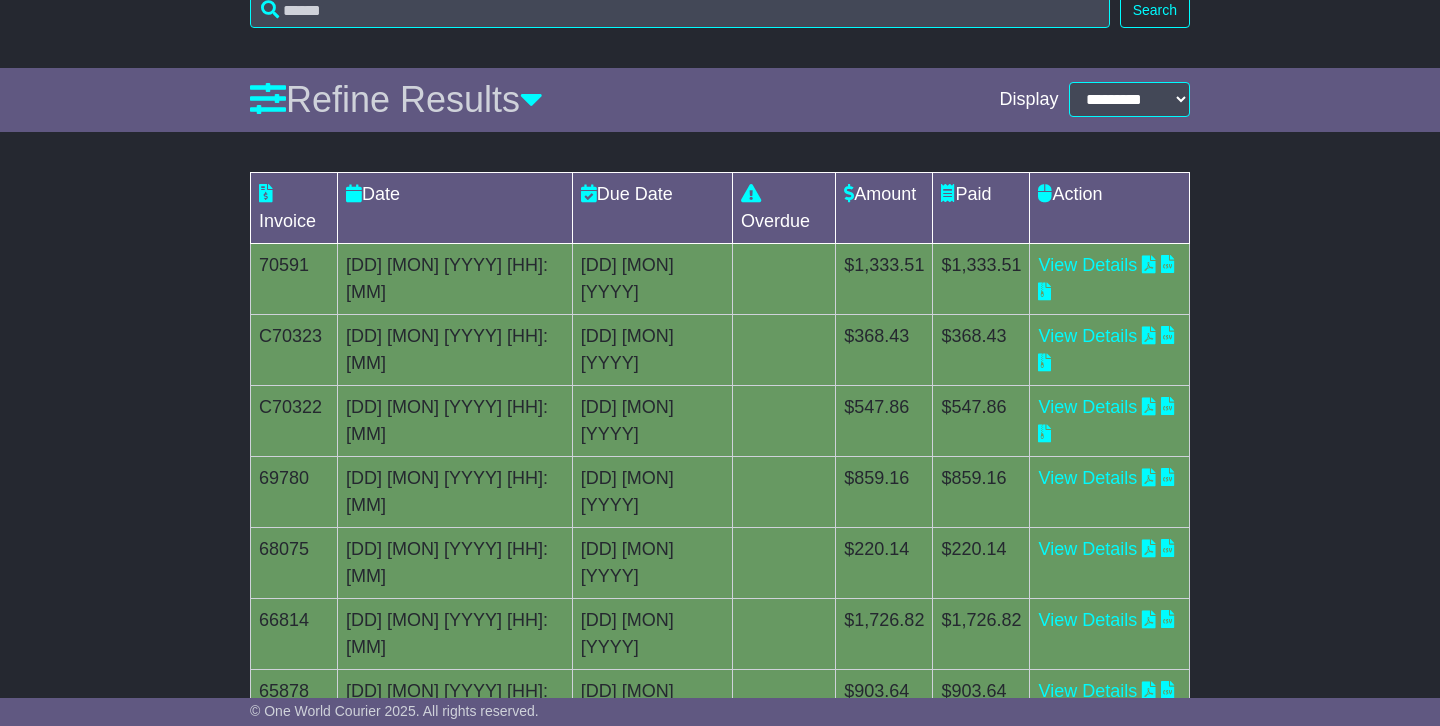 scroll, scrollTop: 237, scrollLeft: 0, axis: vertical 